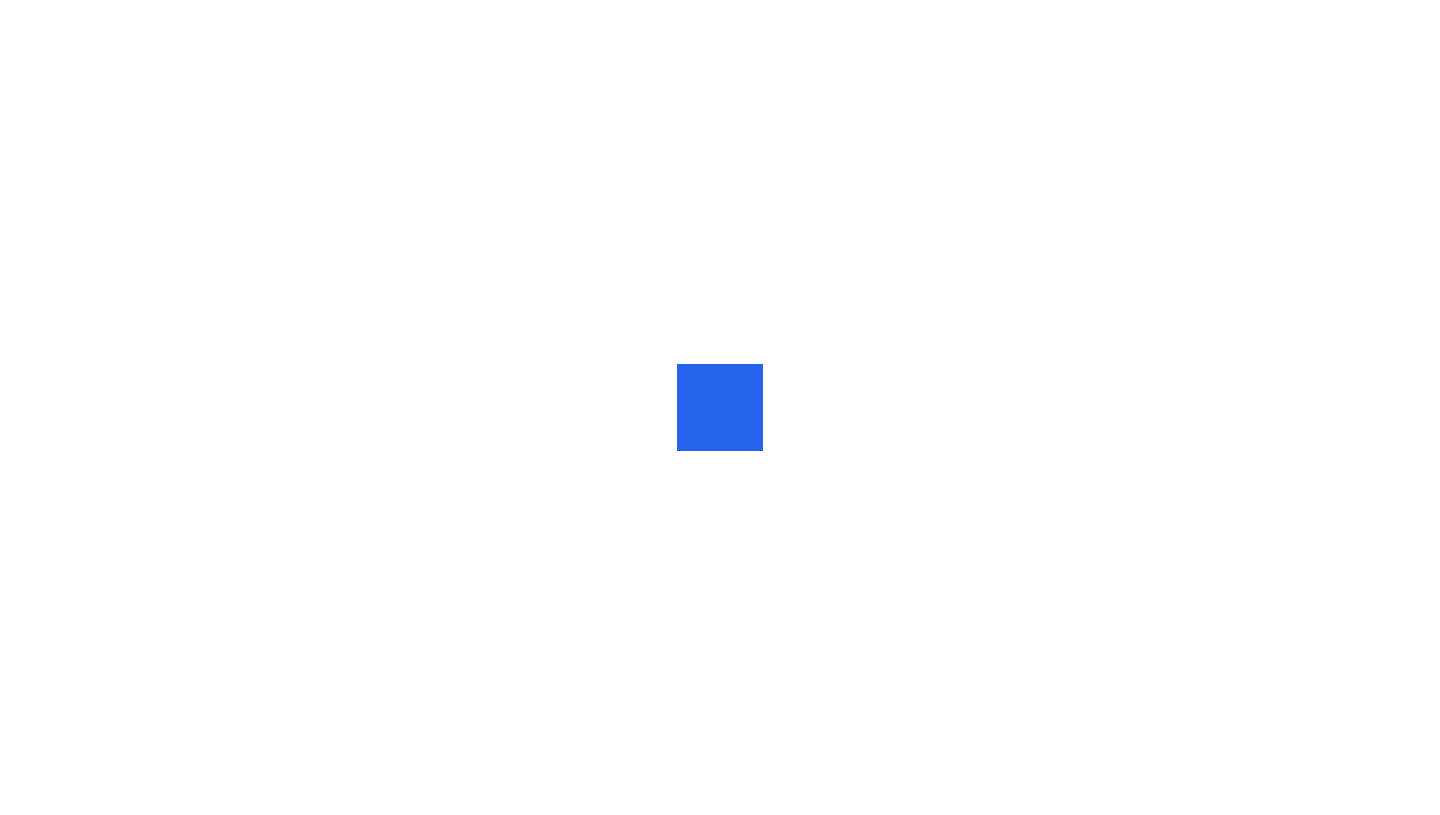 scroll, scrollTop: 0, scrollLeft: 0, axis: both 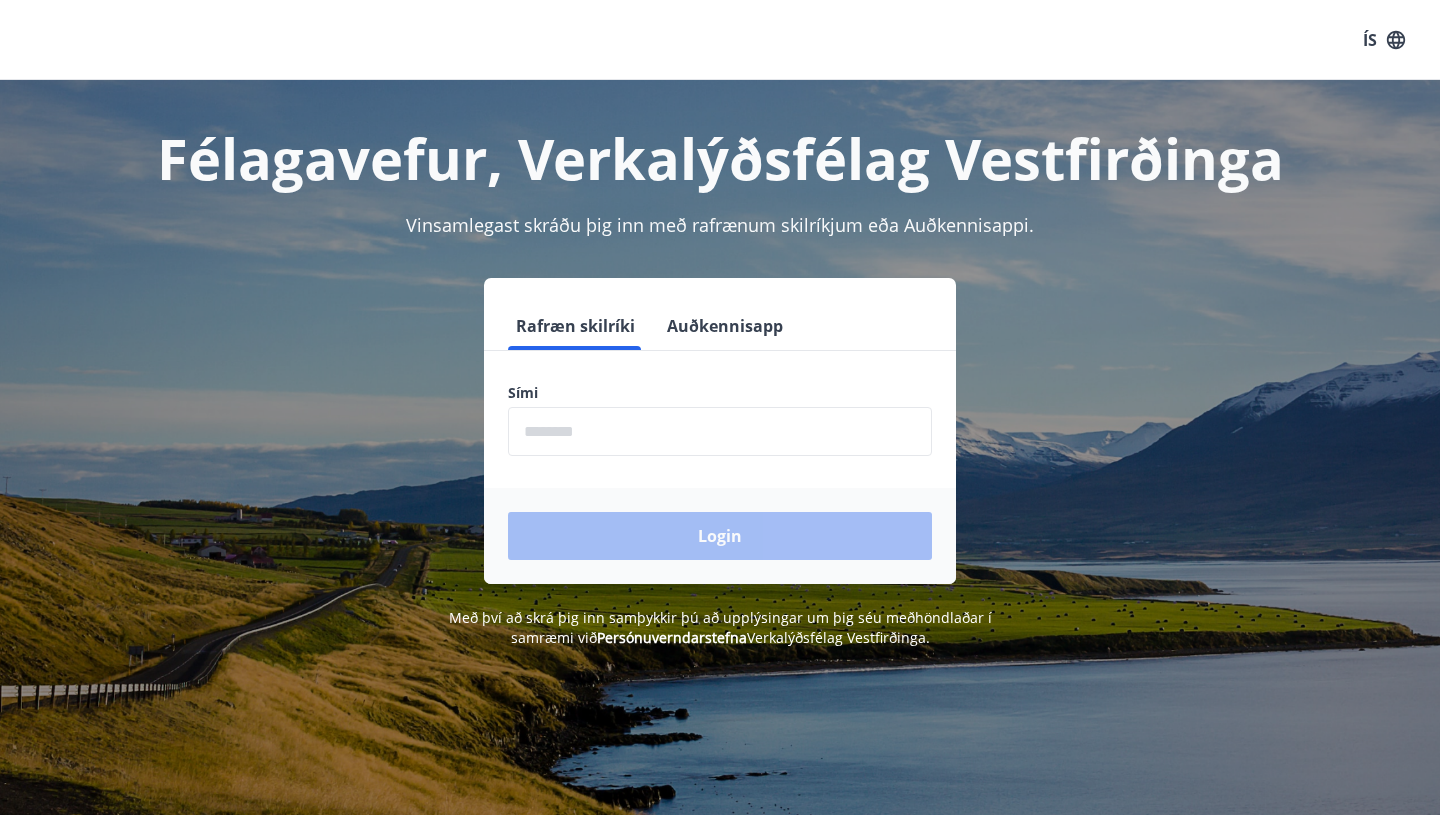 click on "Auðkennisapp" at bounding box center [725, 326] 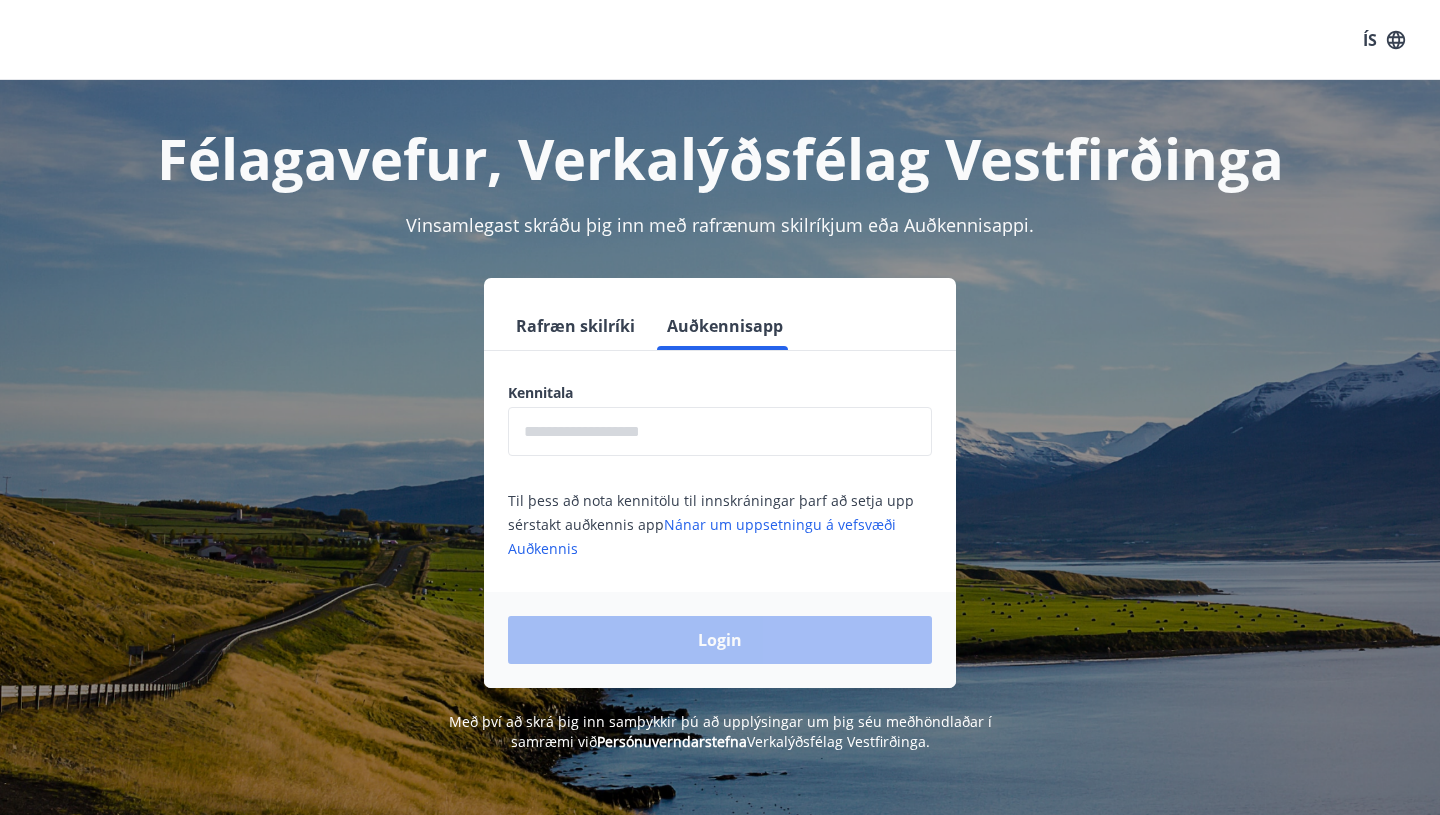 click at bounding box center (720, 431) 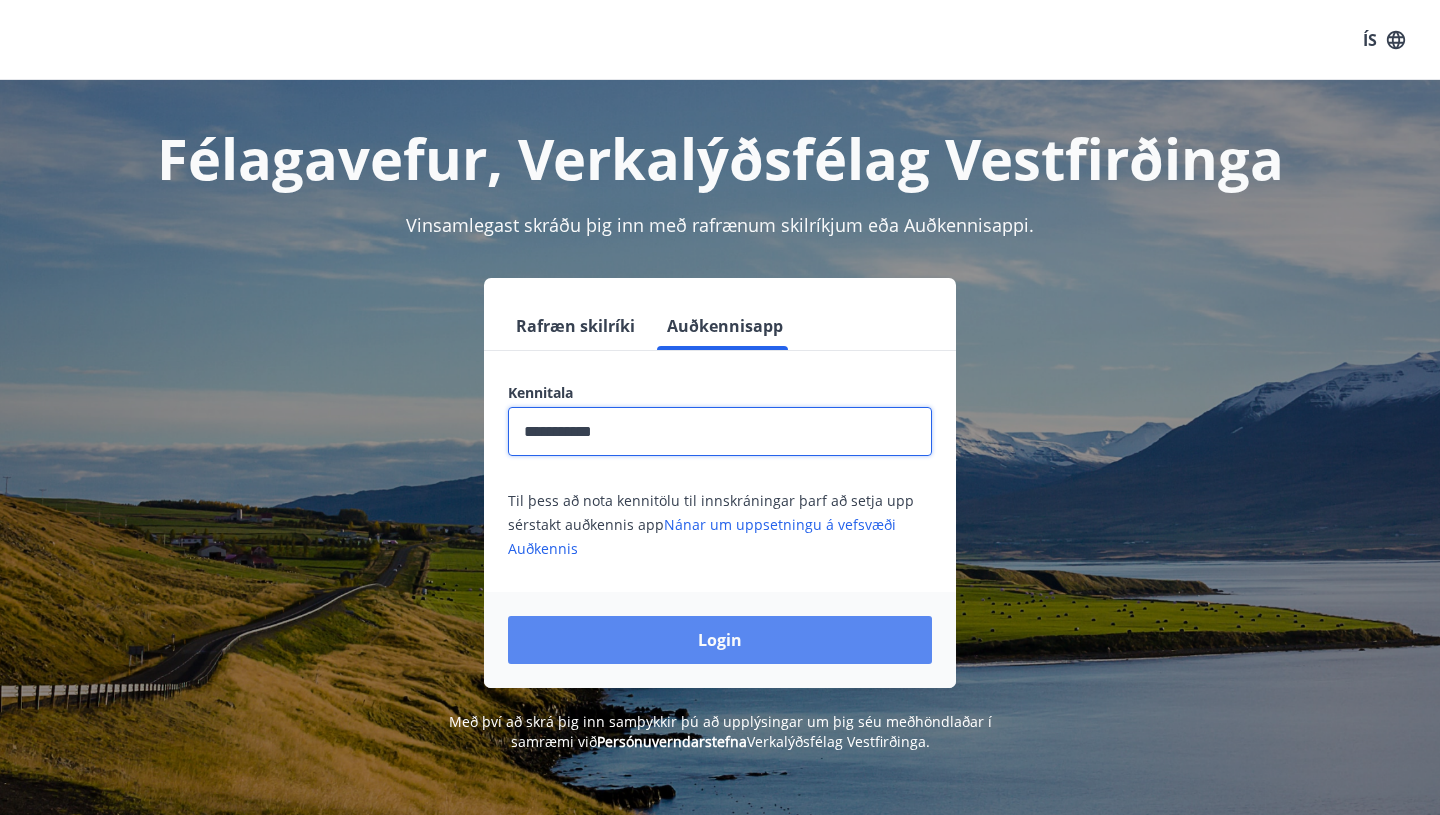 type on "**********" 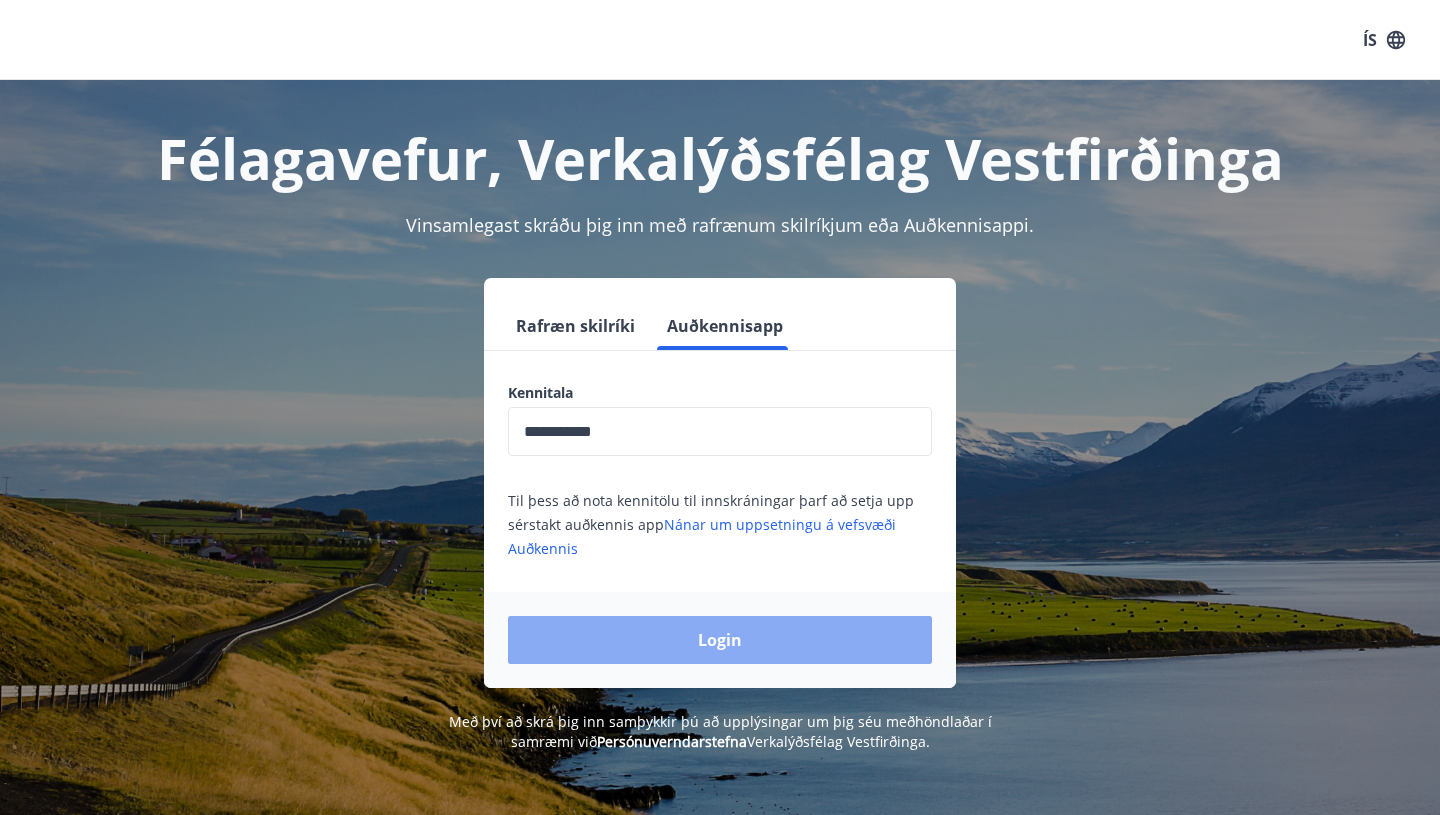 click on "Login" at bounding box center [720, 640] 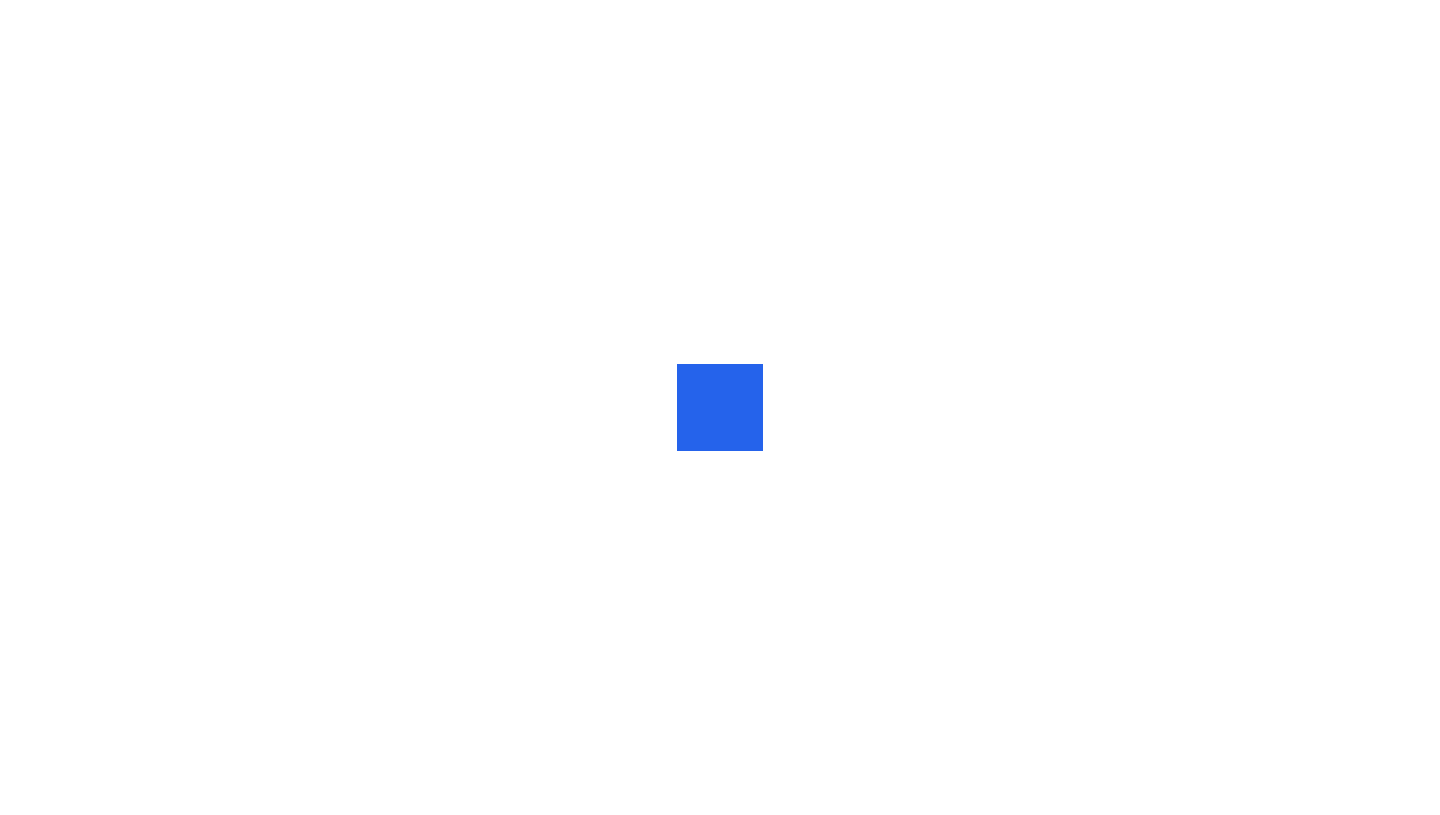 scroll, scrollTop: 0, scrollLeft: 0, axis: both 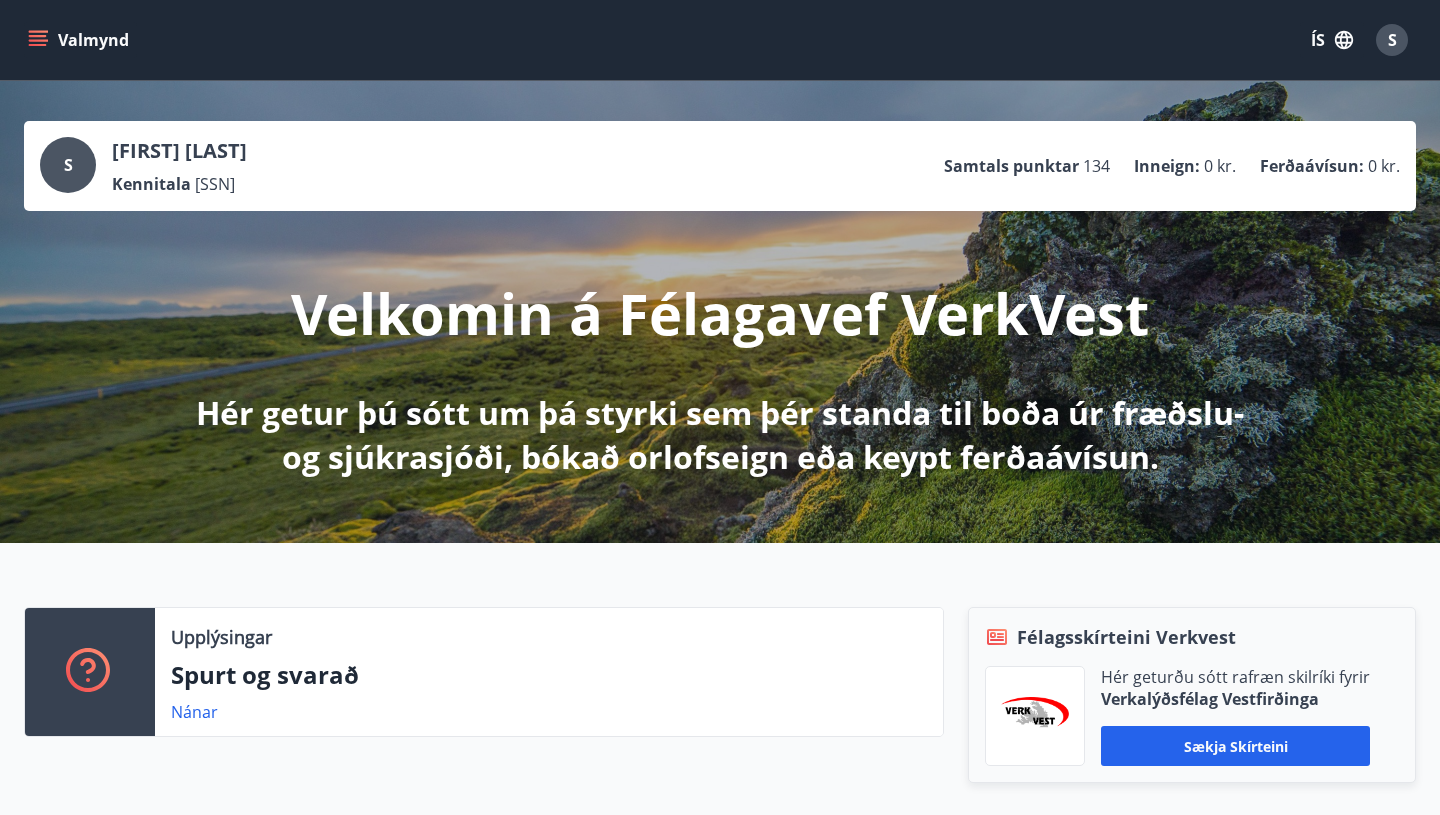 click on "Valmynd" at bounding box center (80, 40) 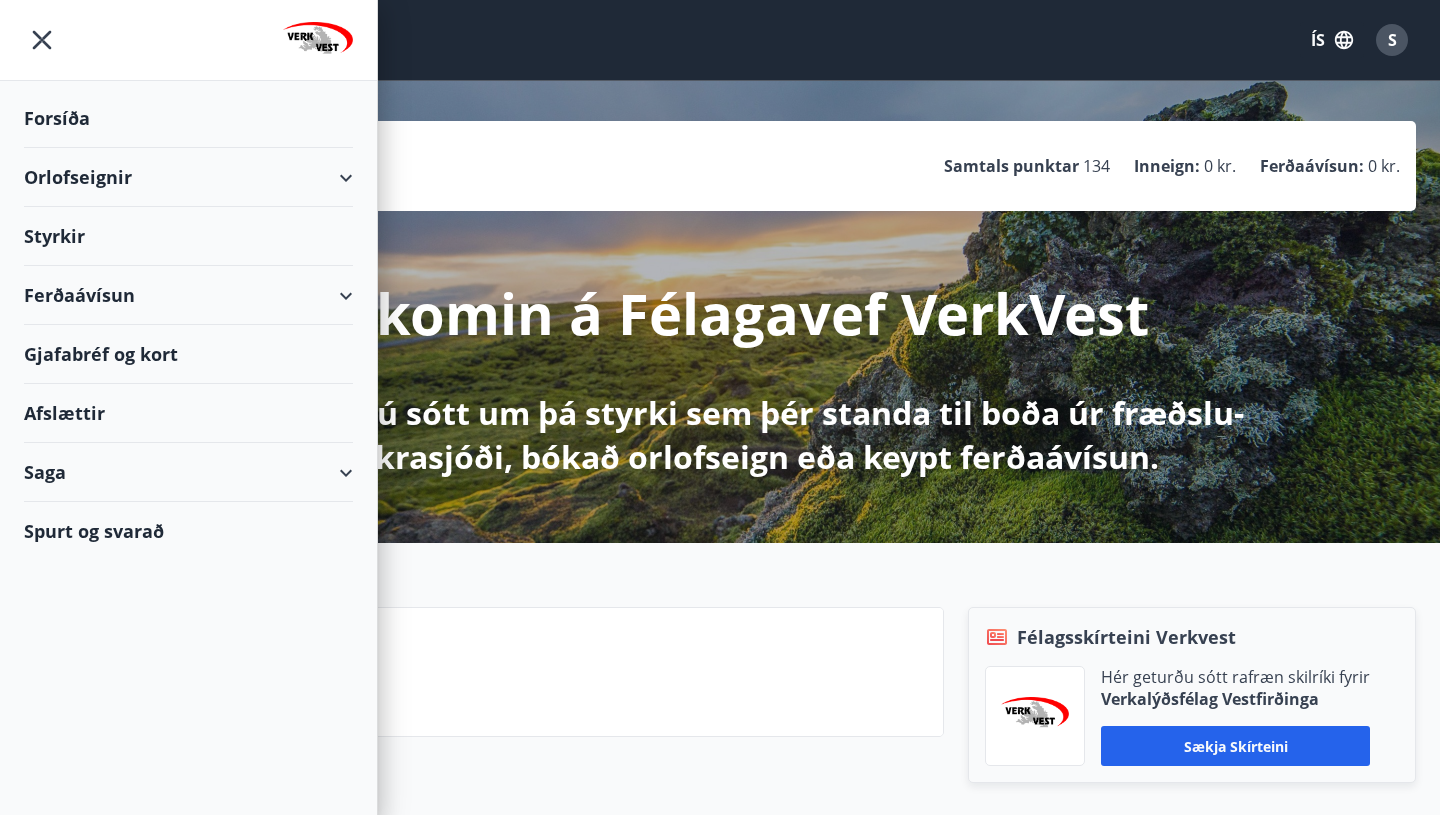 click on "Styrkir" at bounding box center [188, 118] 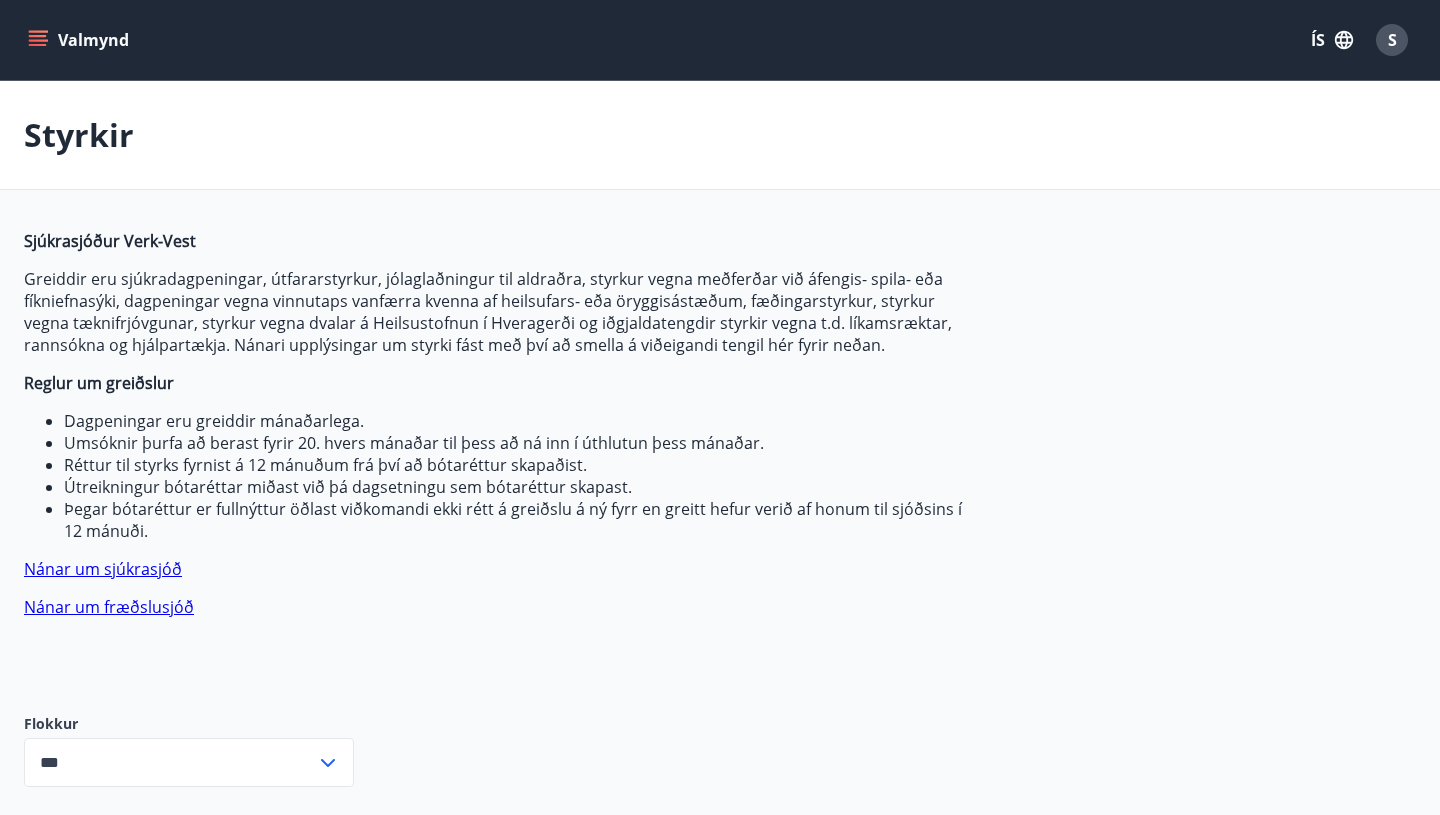 click on "***" at bounding box center [170, 762] 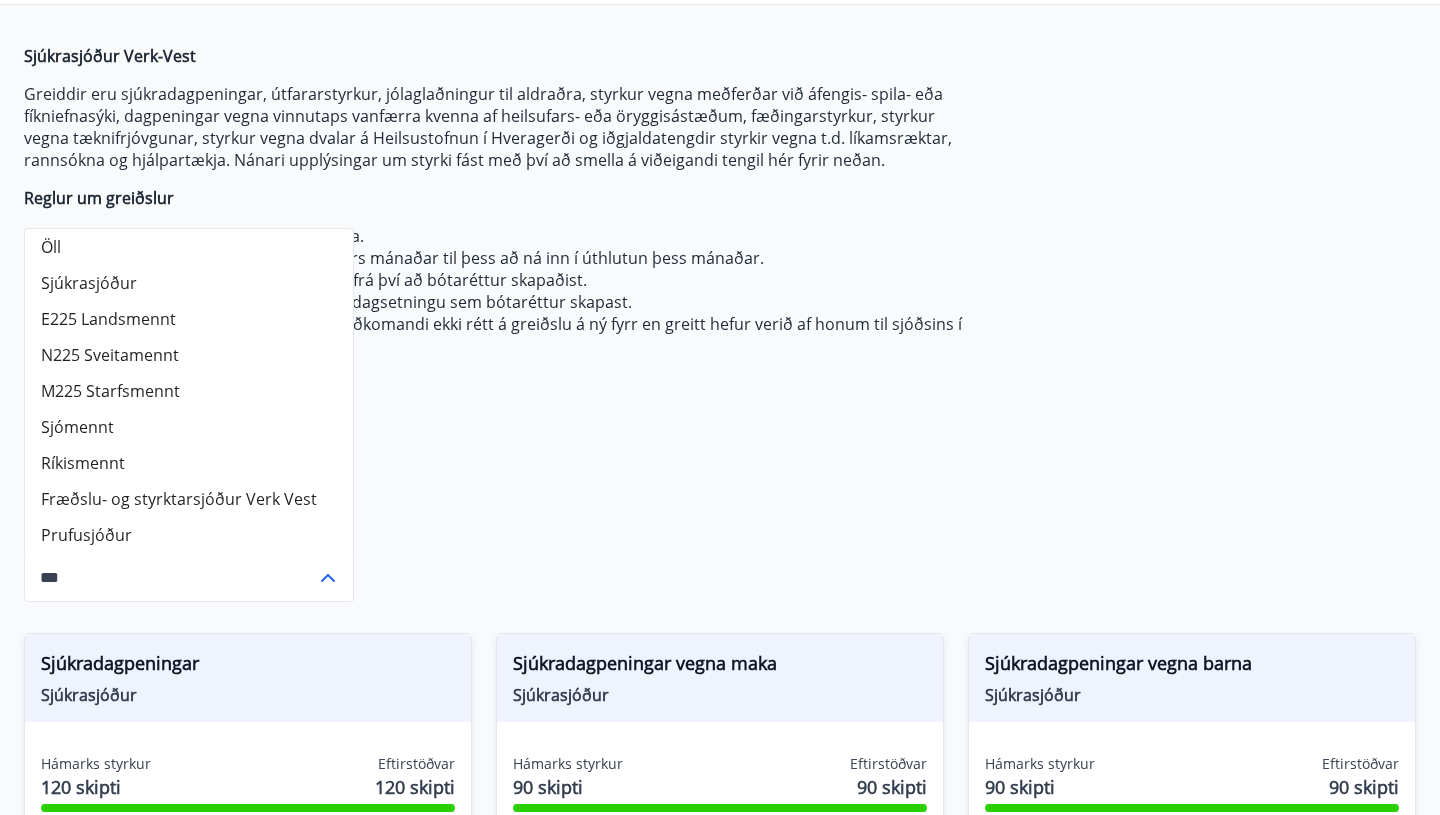 scroll, scrollTop: 186, scrollLeft: 0, axis: vertical 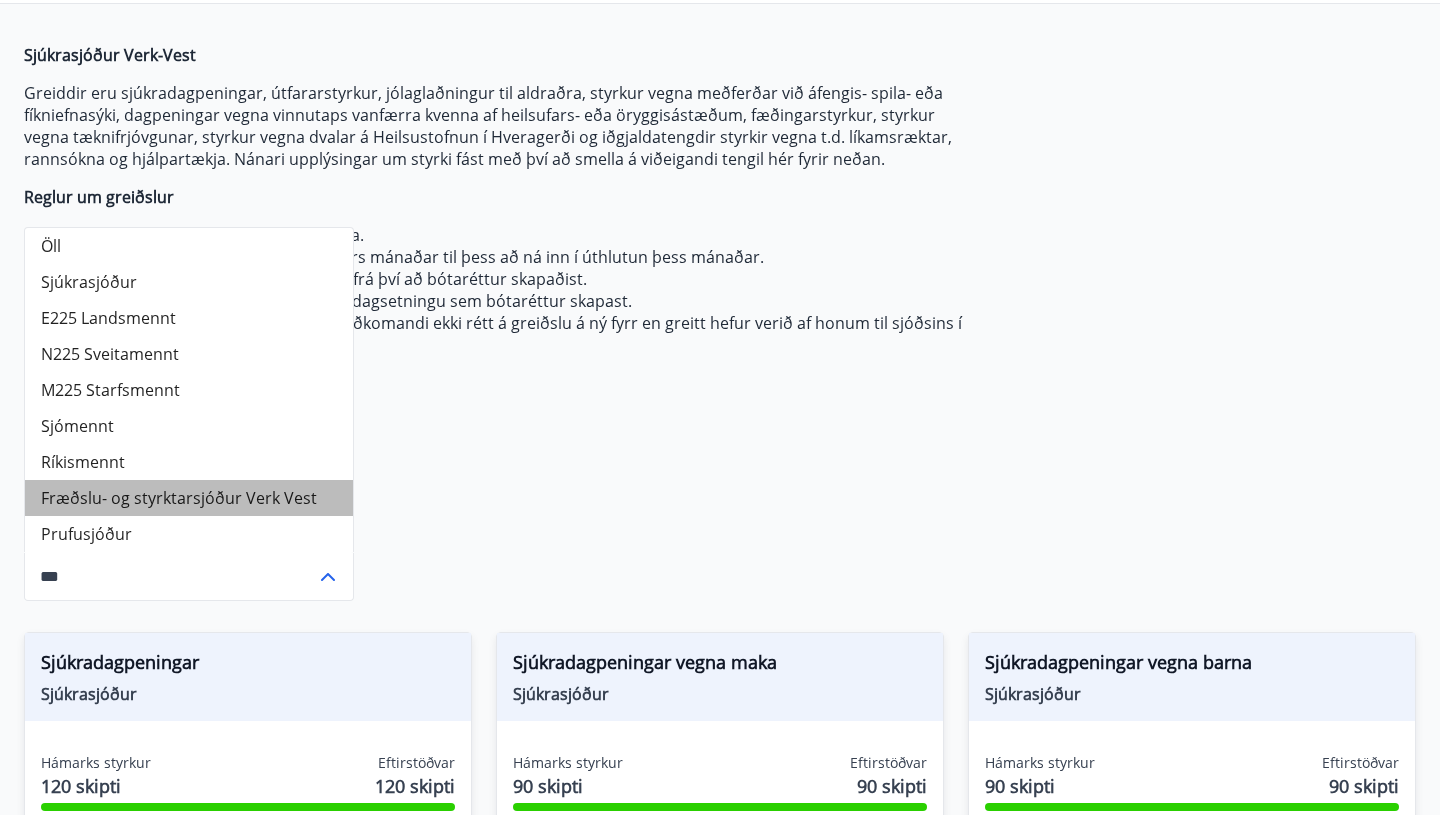 click on "Fræðslu- og styrktarsjóður Verk Vest" at bounding box center [189, 498] 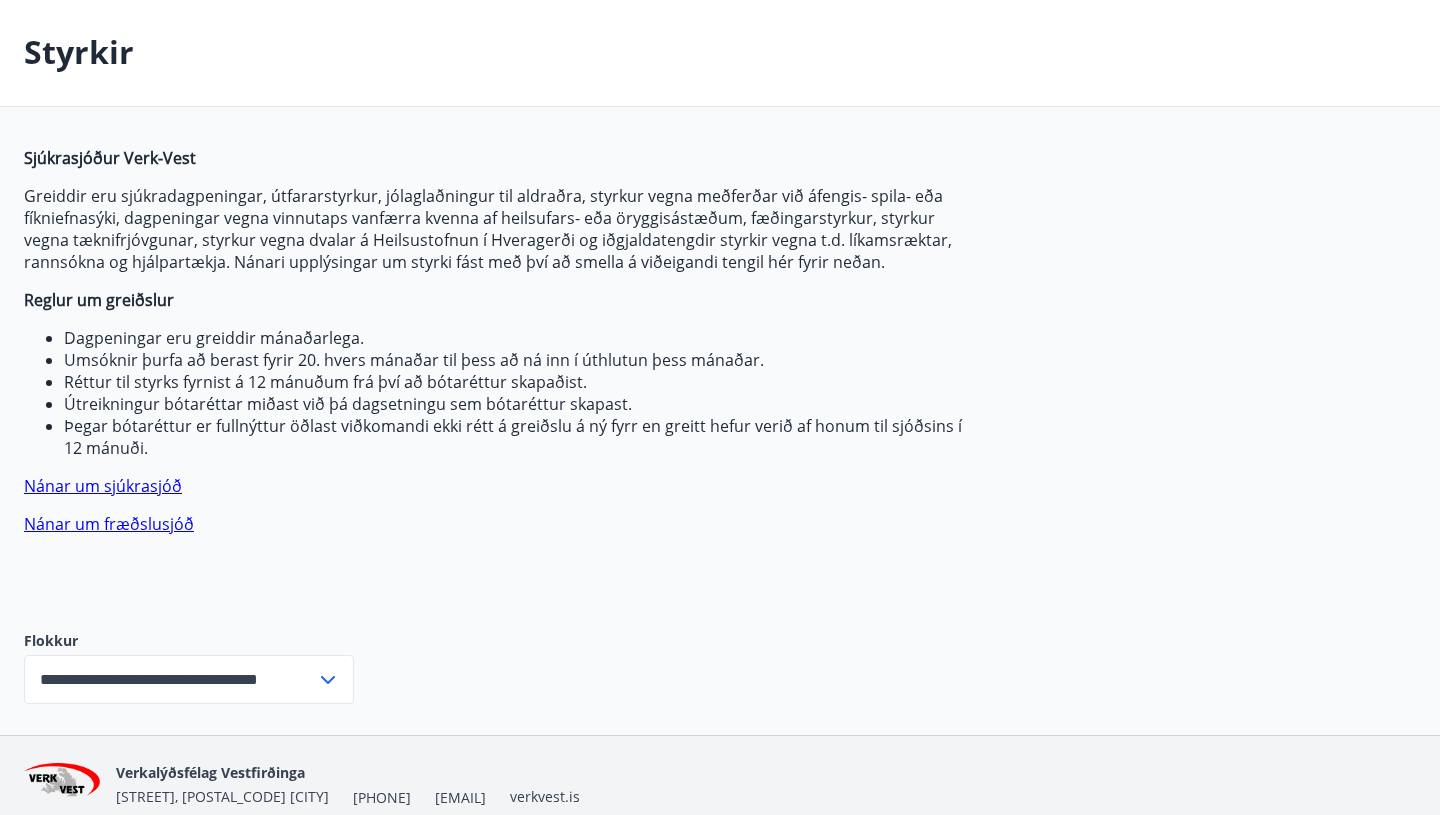 scroll, scrollTop: 167, scrollLeft: 0, axis: vertical 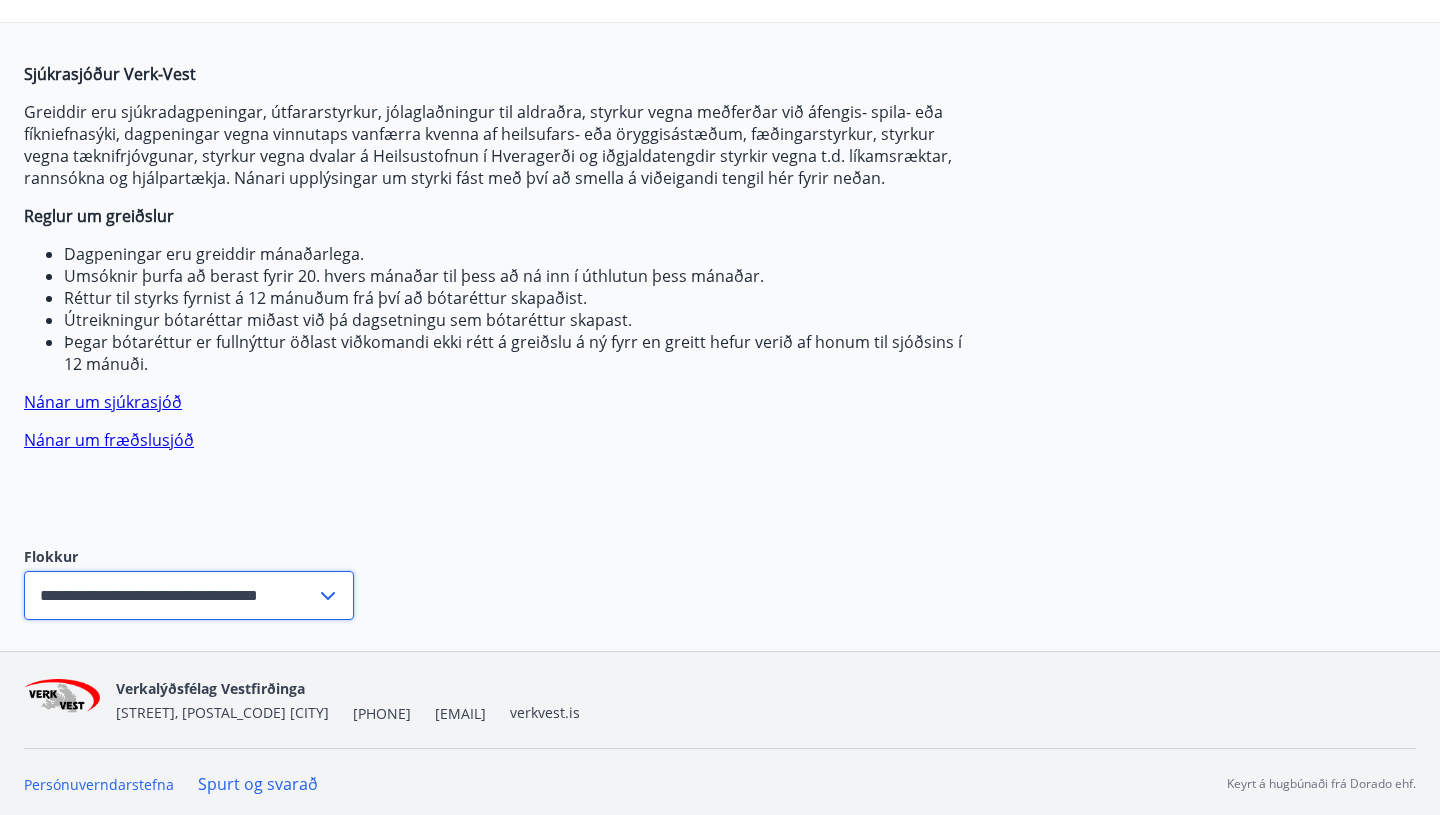 click on "[CREDIT_CARD]" at bounding box center [170, 595] 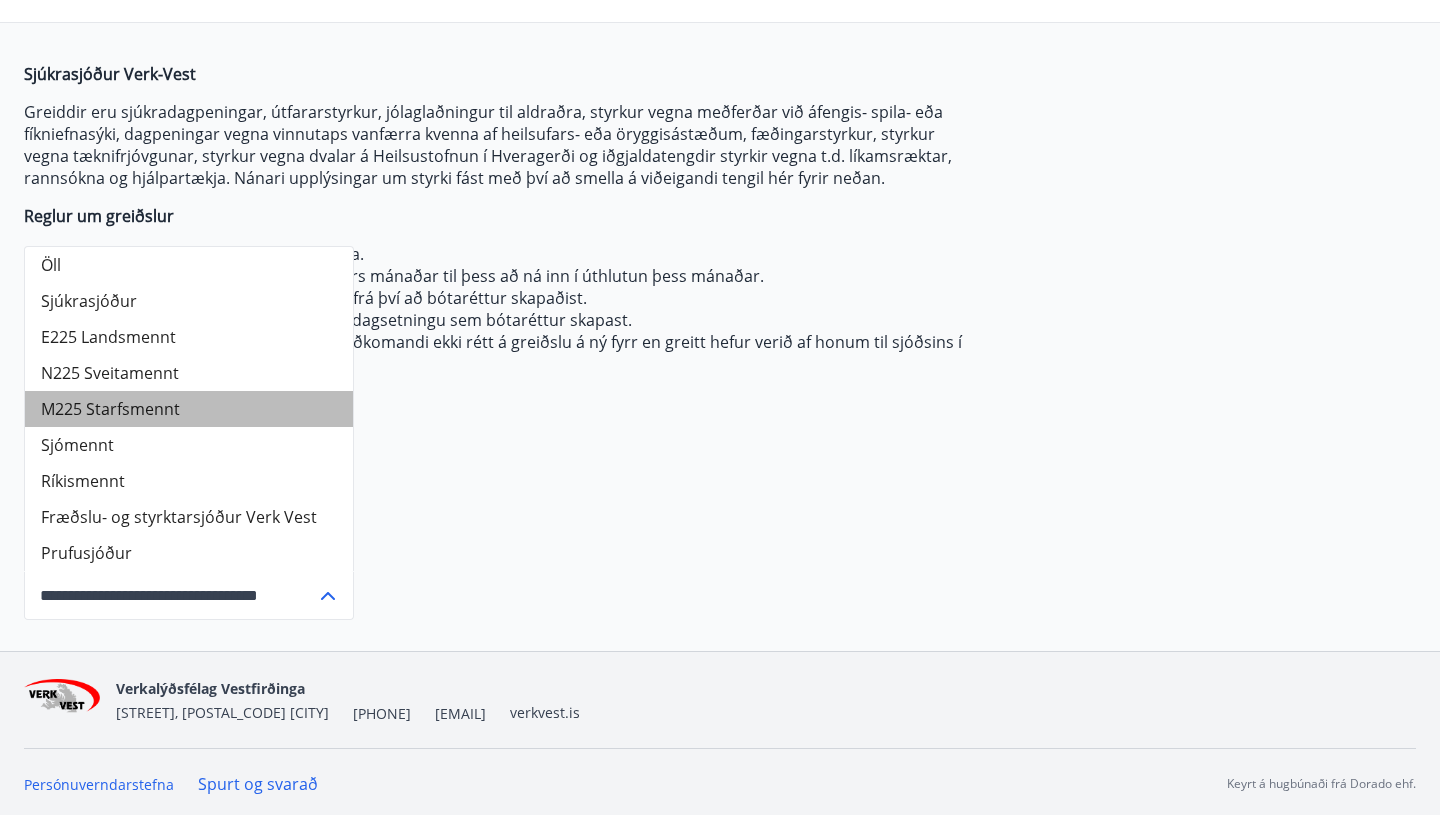 click on "M225 Starfsmennt" at bounding box center [189, 409] 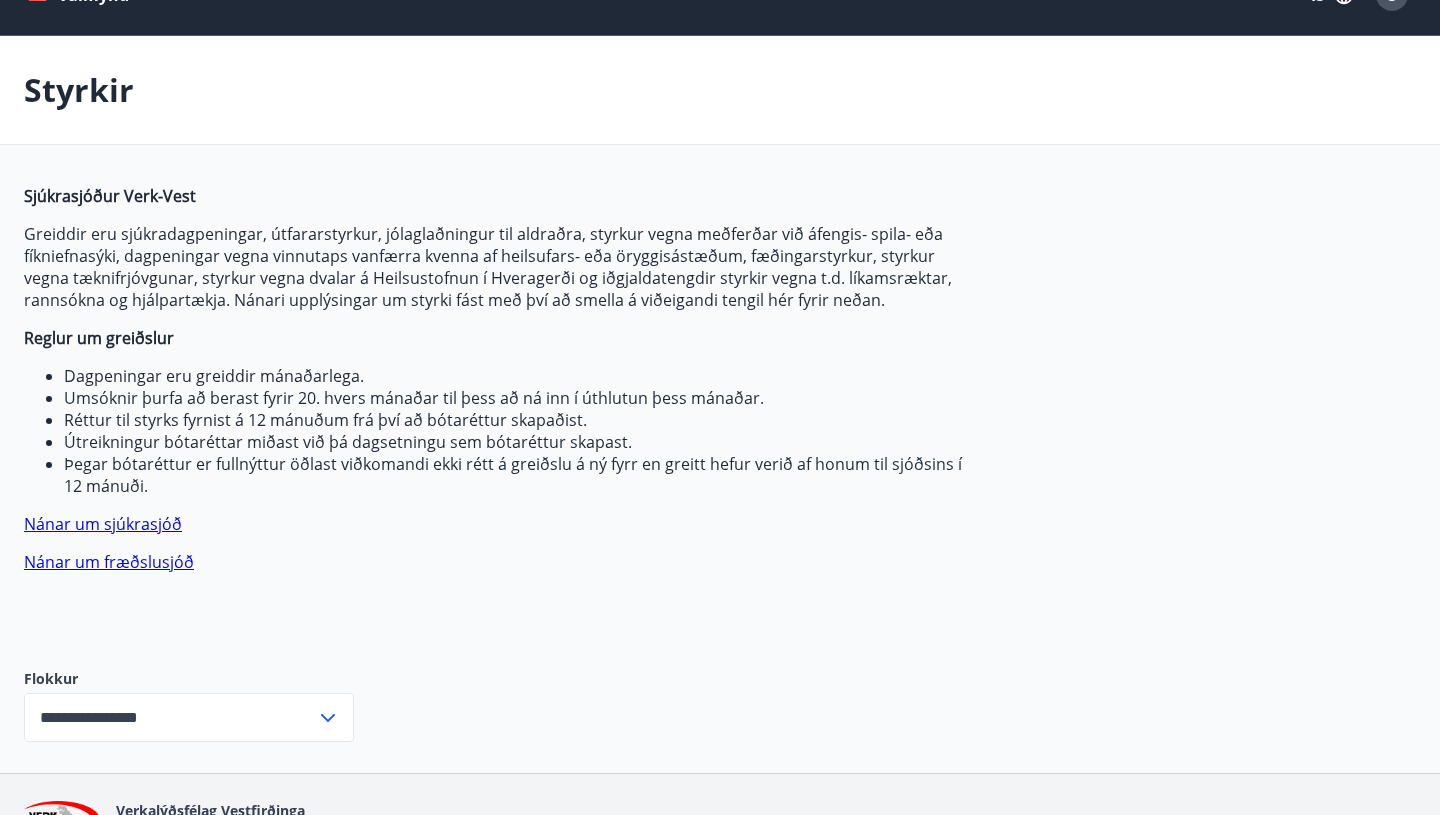 scroll, scrollTop: 171, scrollLeft: 0, axis: vertical 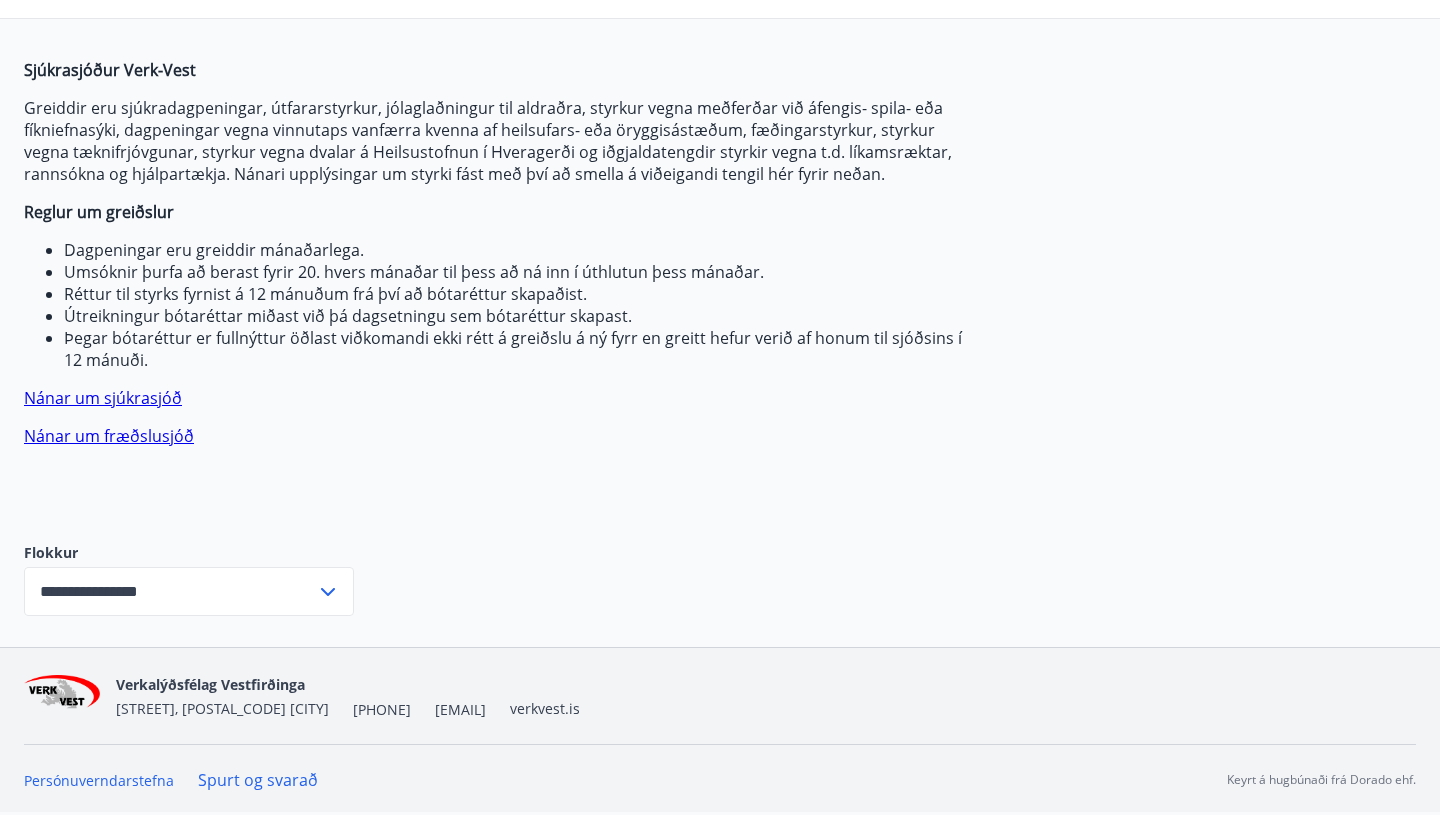 click on "Nánar um sjúkrasjóð" at bounding box center [103, 398] 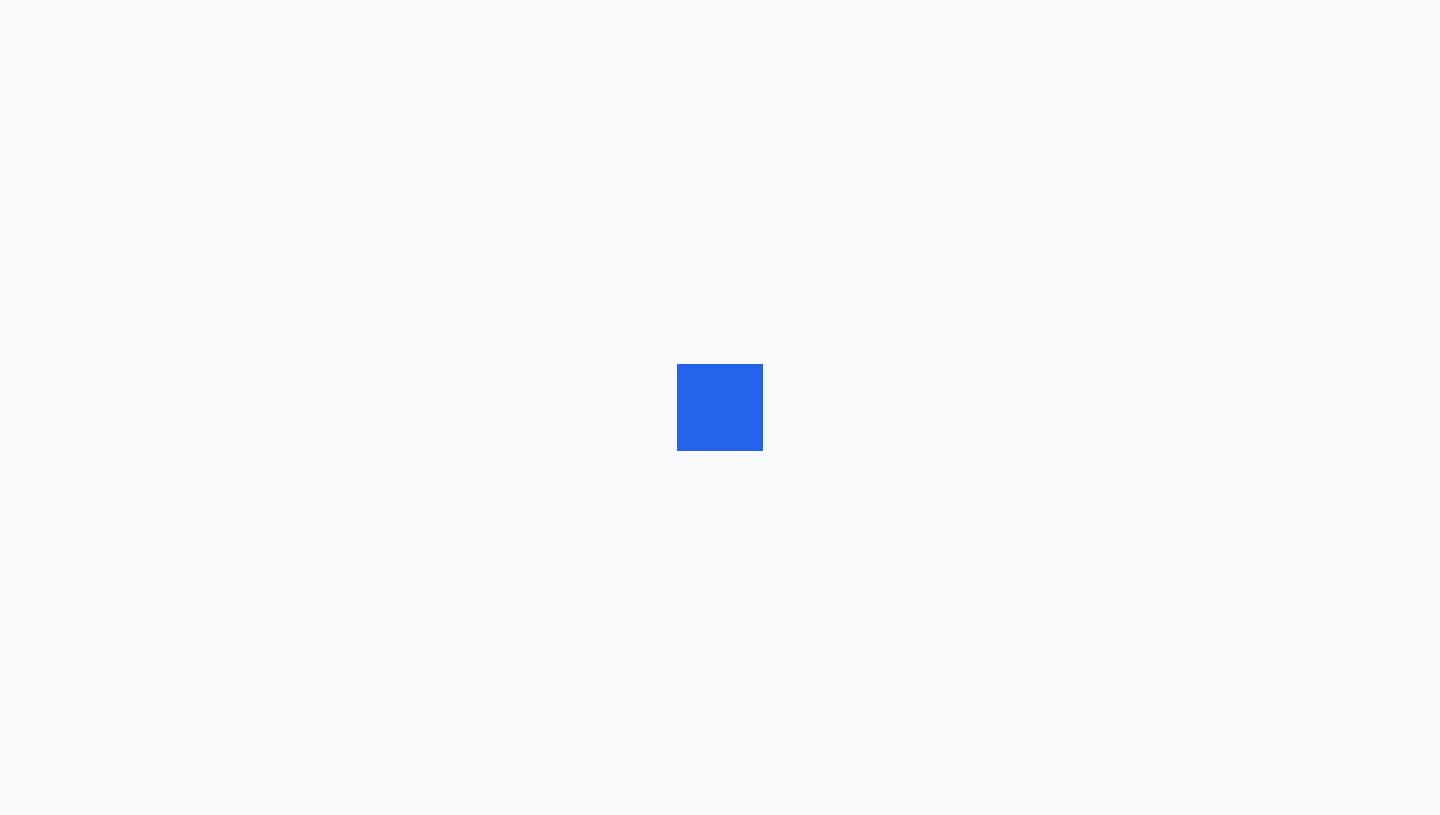 scroll, scrollTop: 0, scrollLeft: 0, axis: both 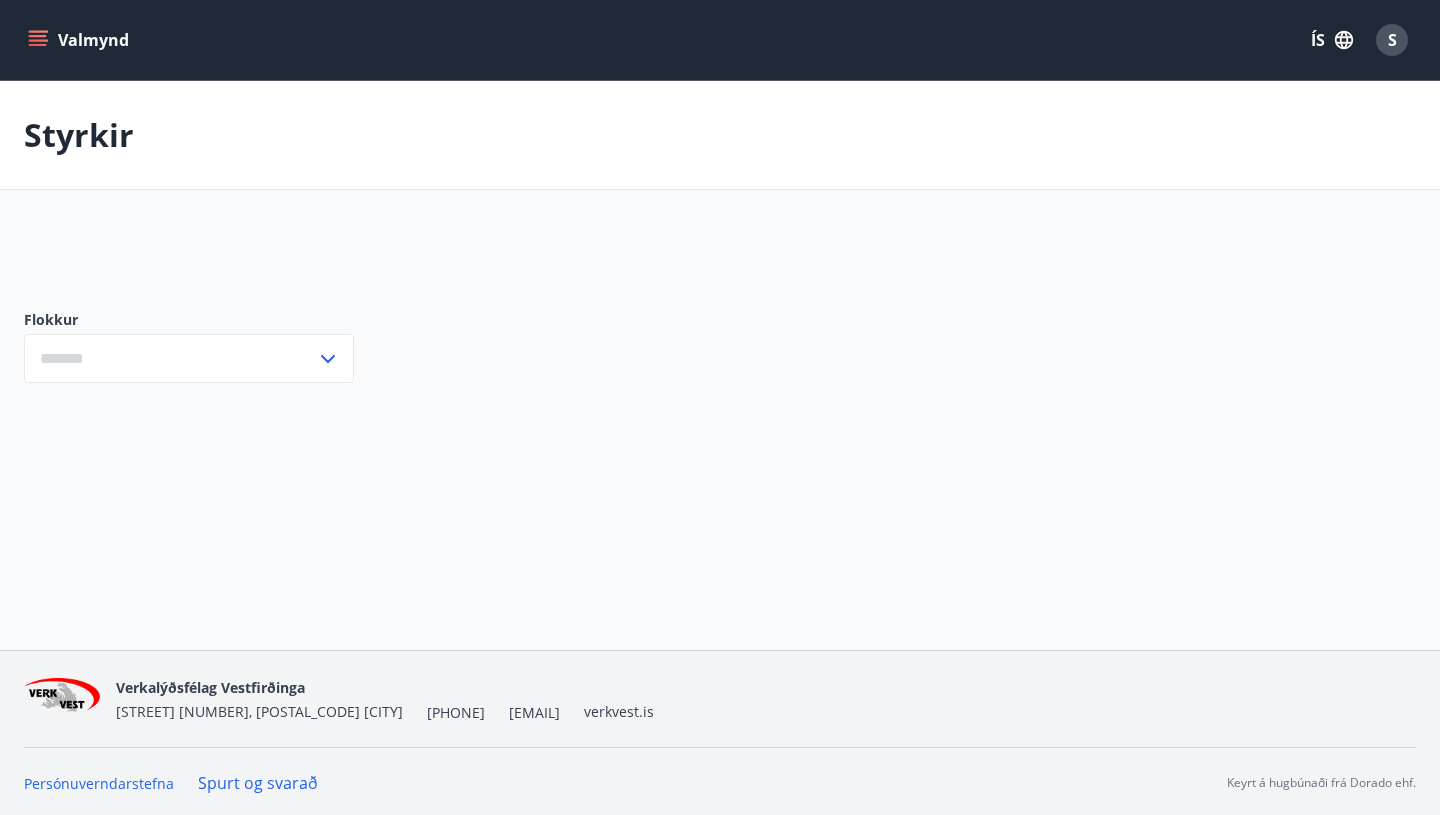 type on "***" 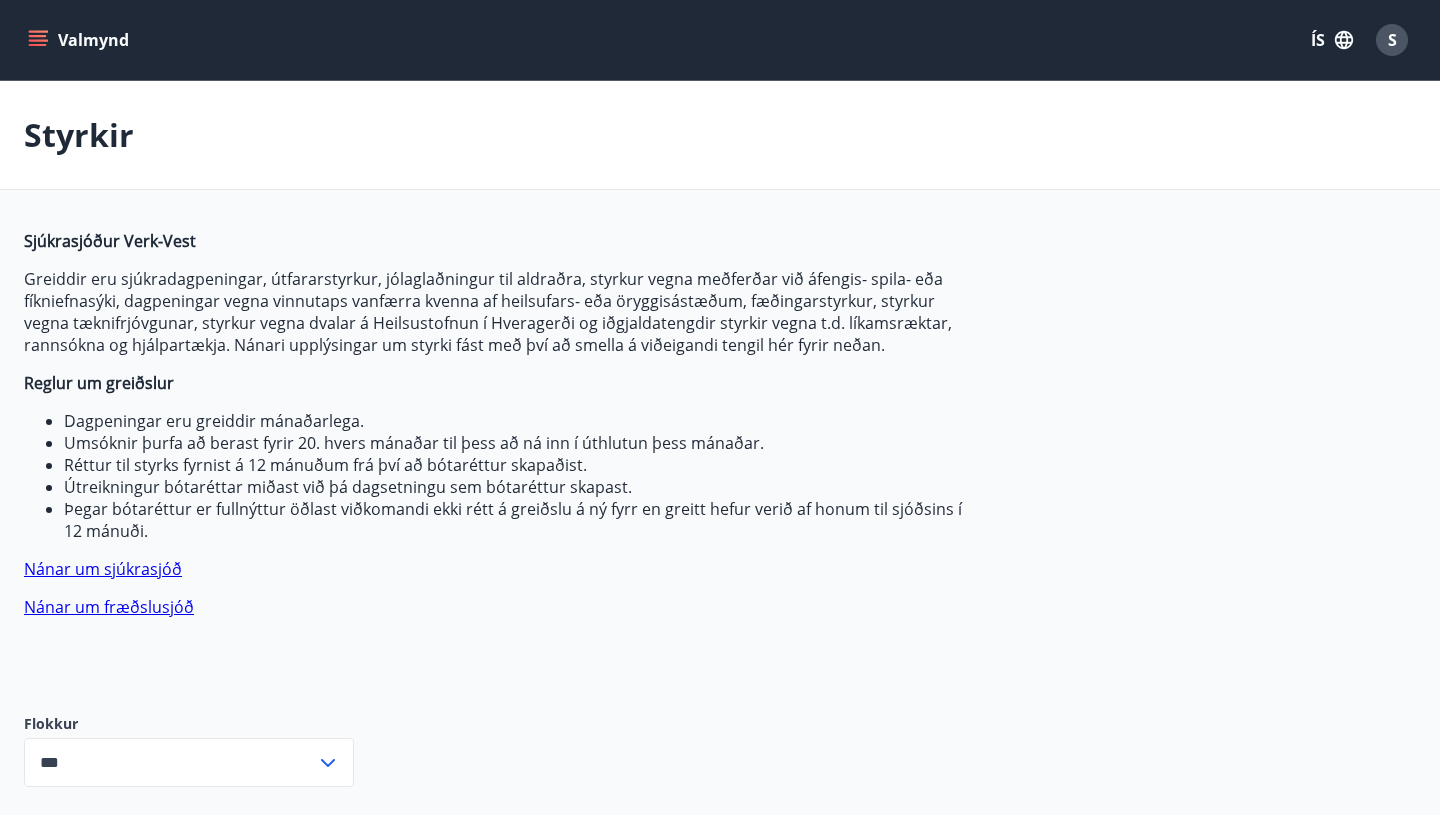 click on "Nánar um fræðslusjóð" at bounding box center [109, 607] 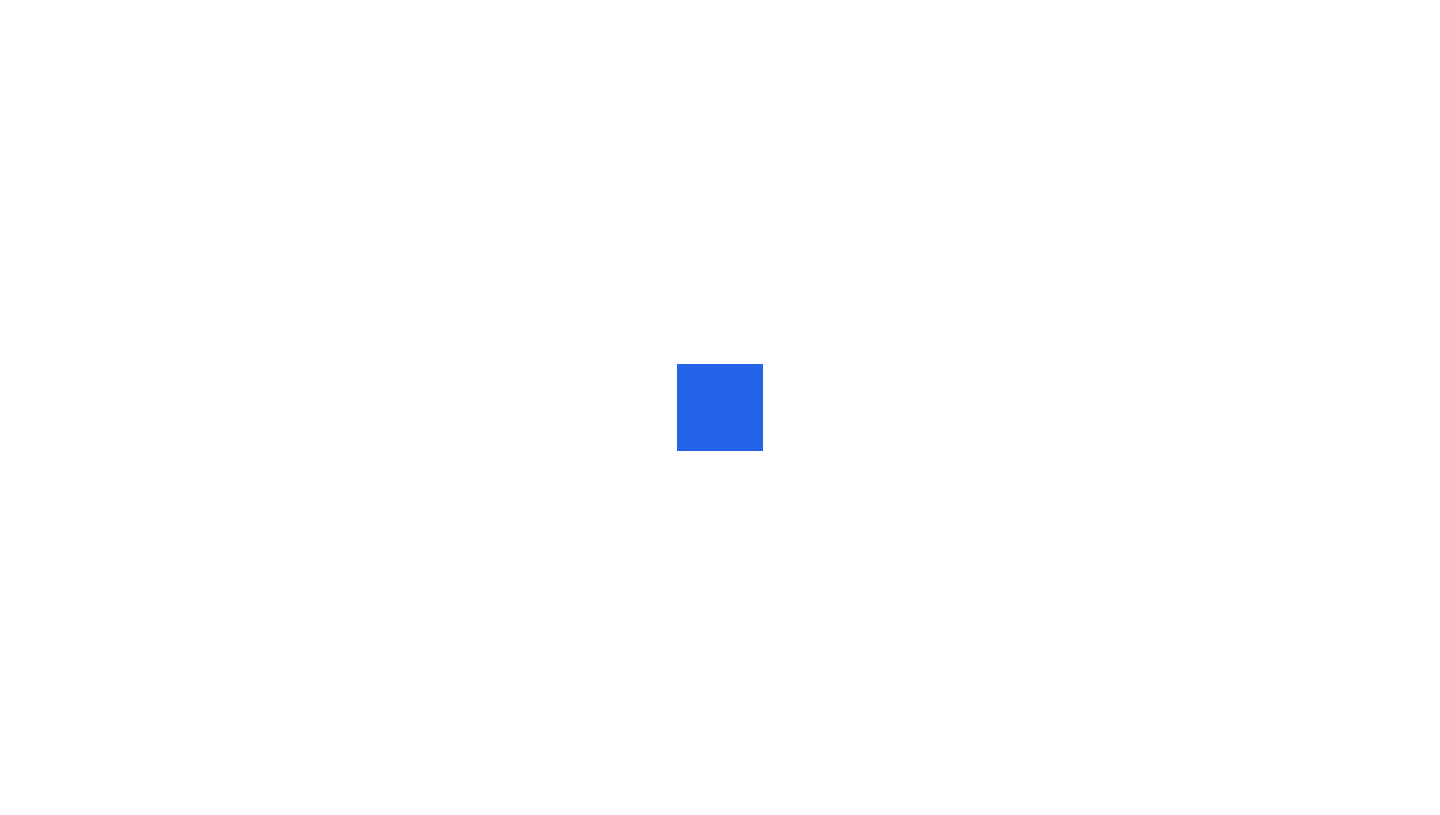scroll, scrollTop: 0, scrollLeft: 0, axis: both 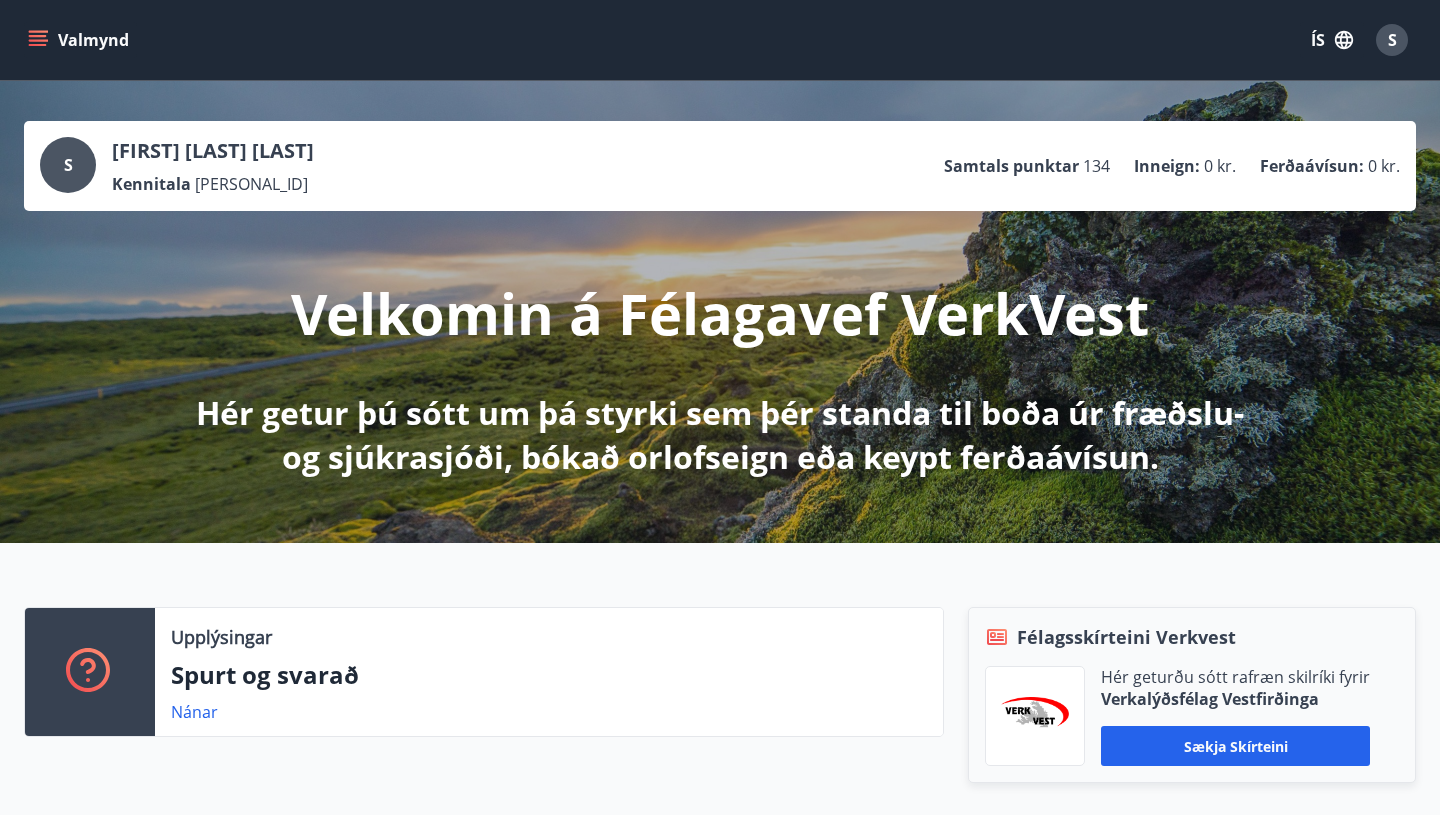 click on "Samtals punktar 134 Inneign : 0 kr. Ferðaávísun : 0 kr." at bounding box center (1172, 166) 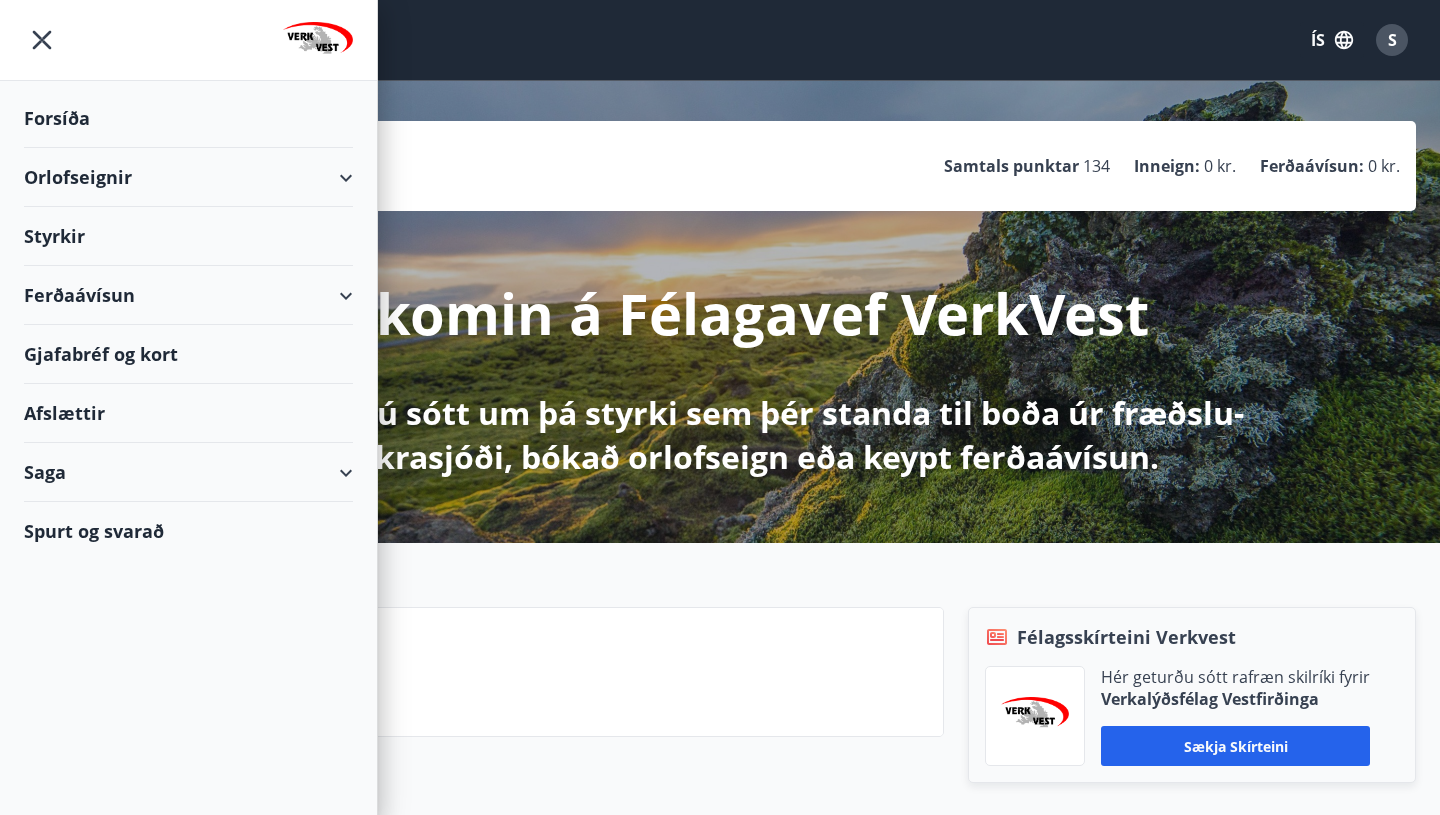 click on "Styrkir" at bounding box center (188, 118) 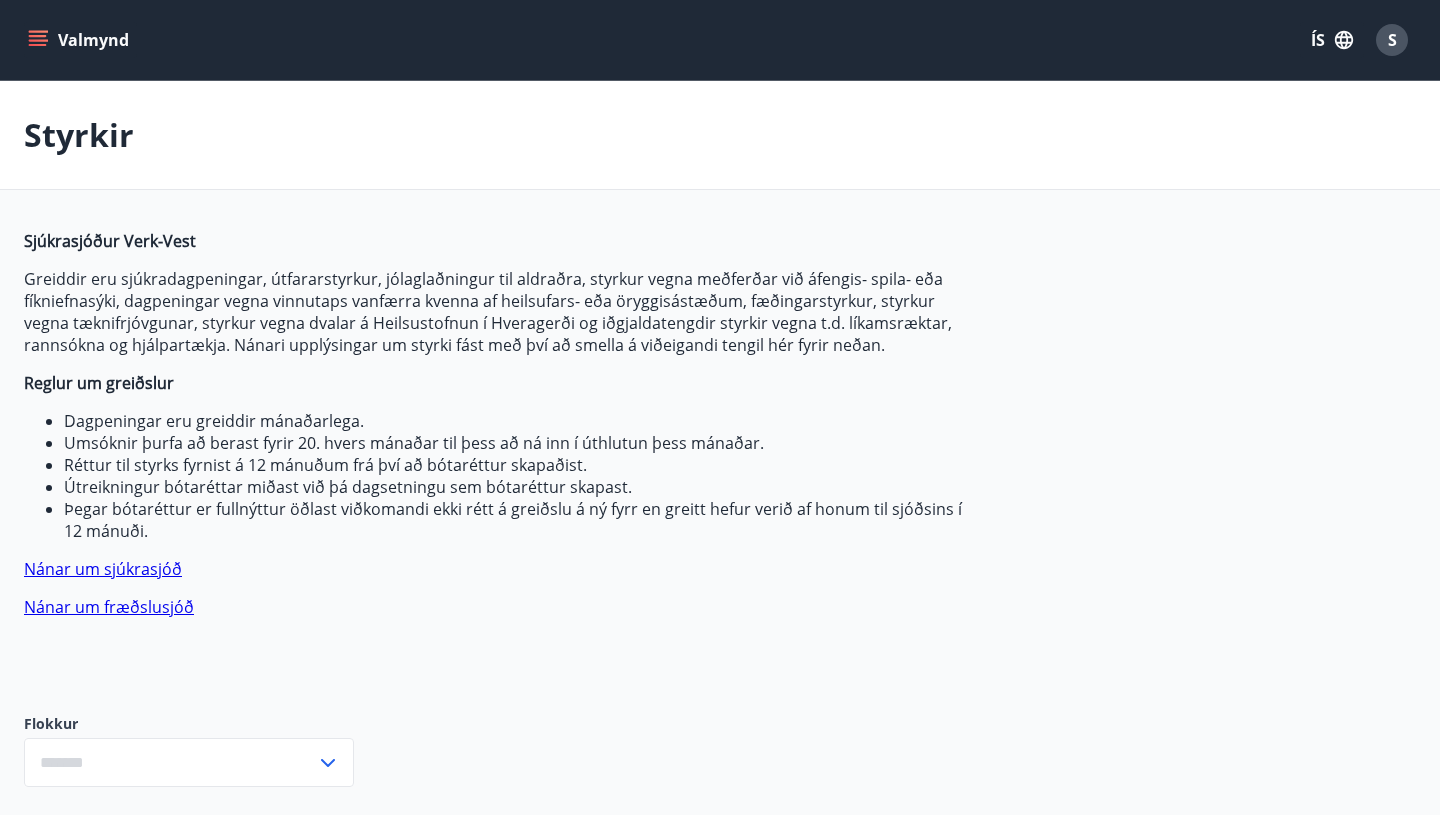type on "***" 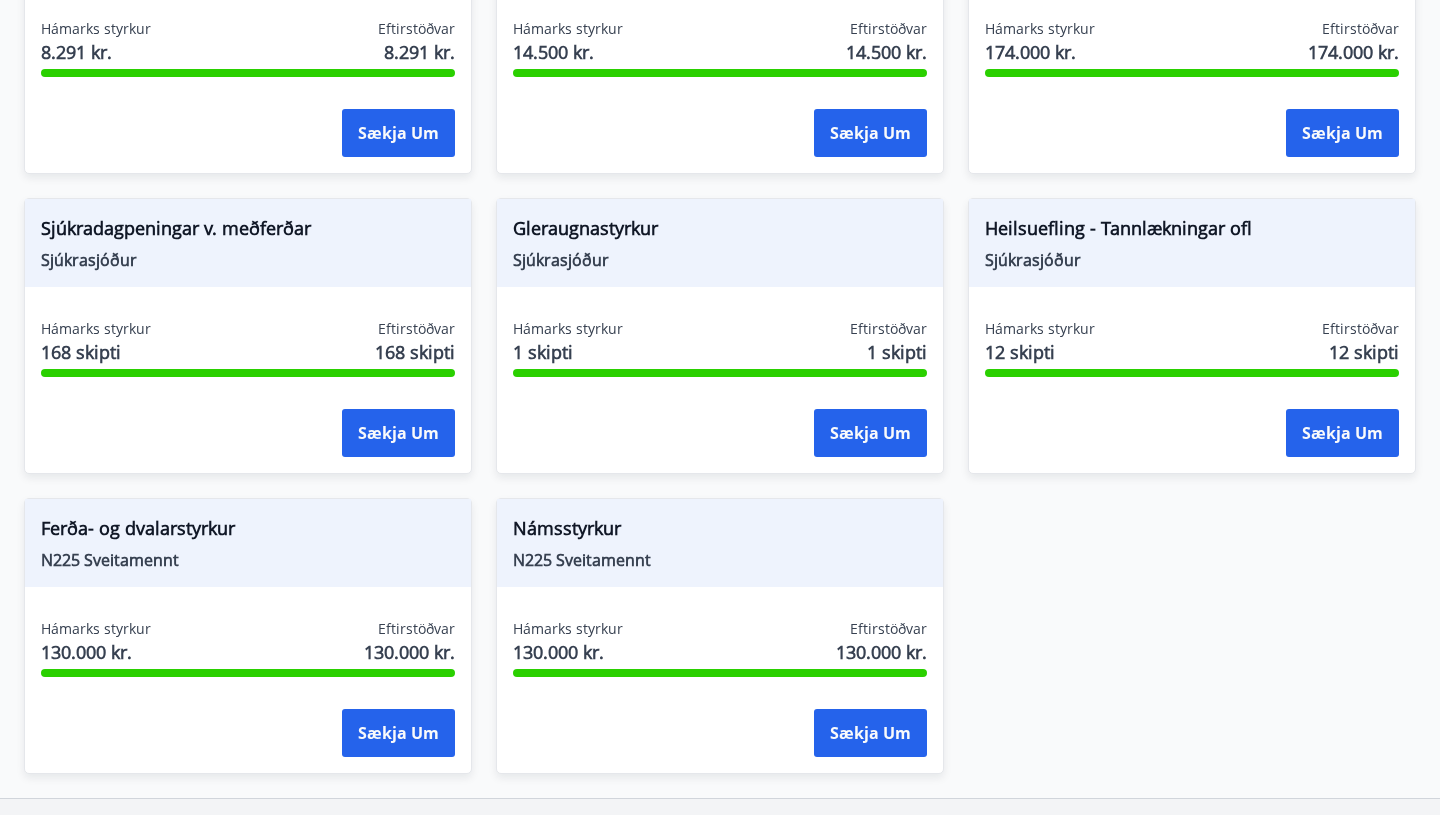 scroll, scrollTop: 1518, scrollLeft: 0, axis: vertical 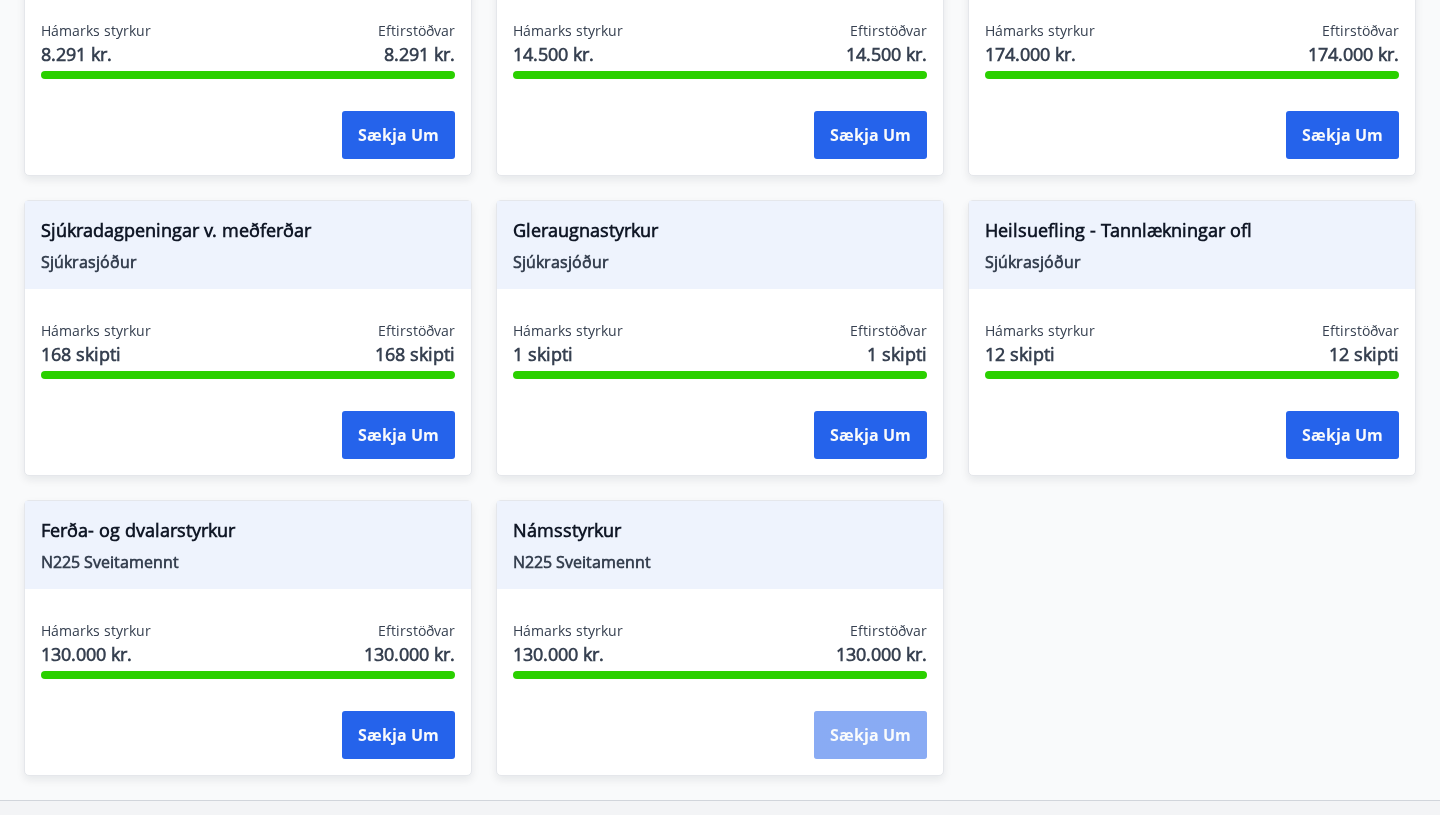 click on "Sækja um" at bounding box center [870, 735] 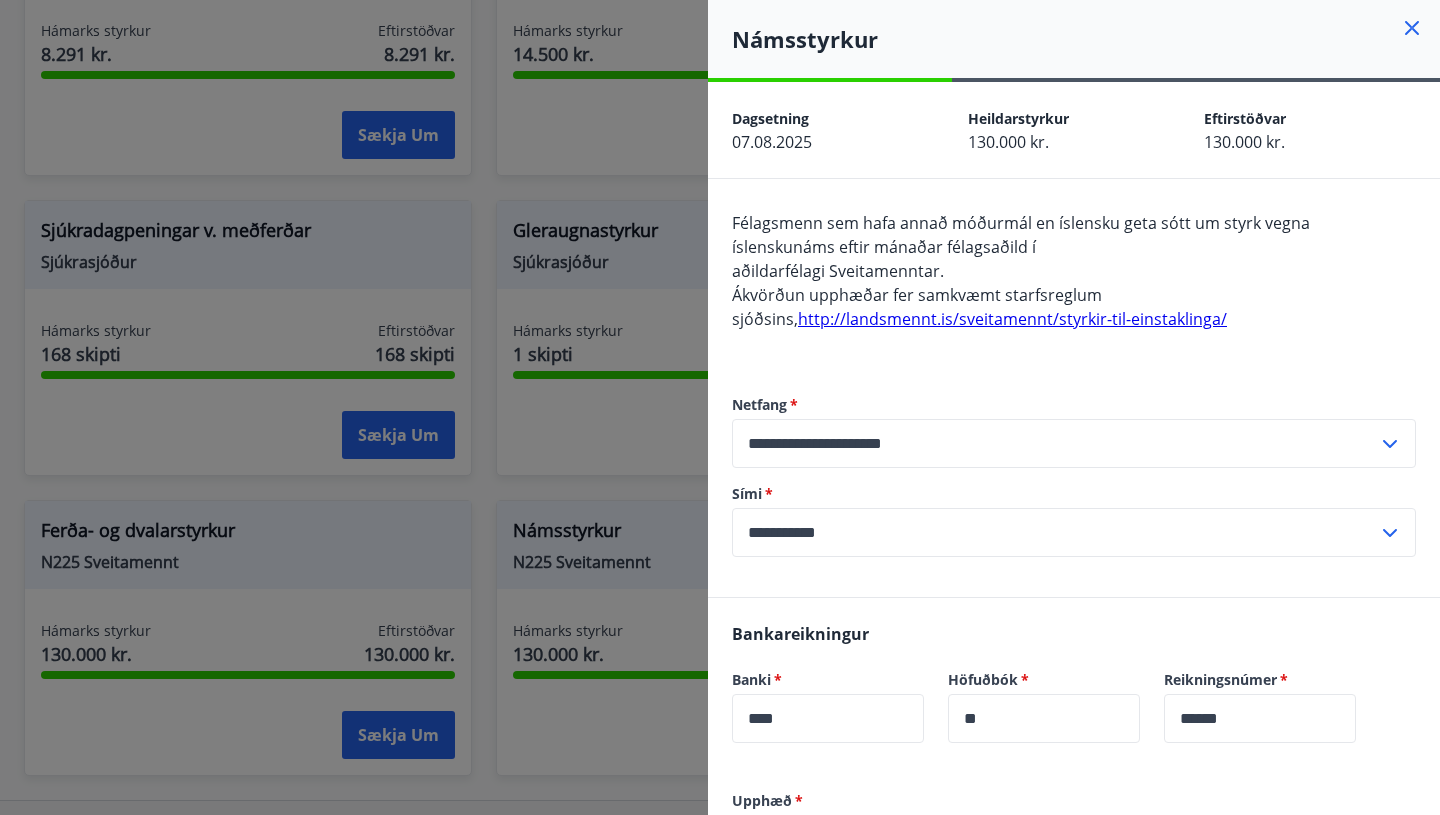 click at bounding box center (720, 407) 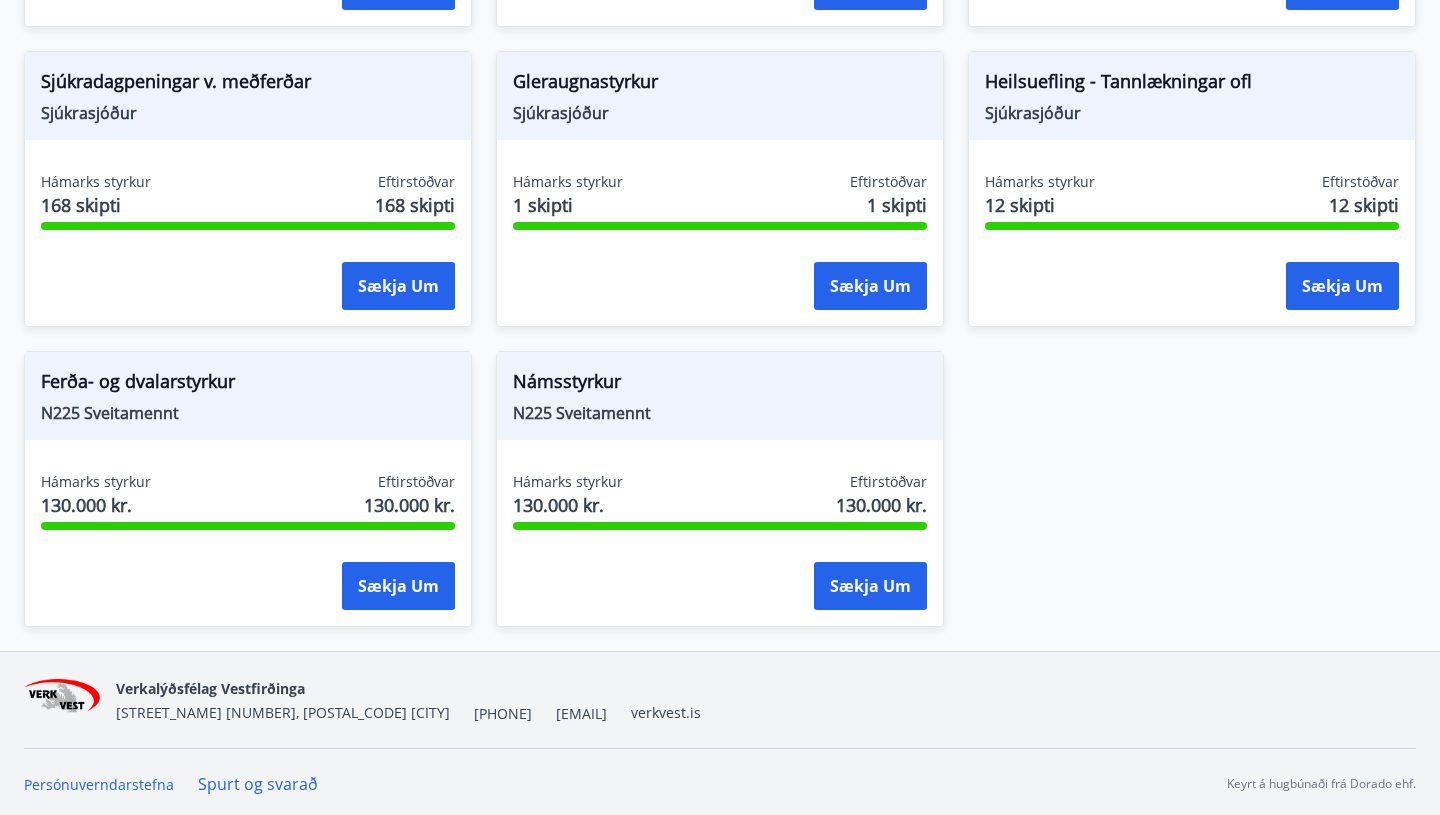 scroll, scrollTop: 1671, scrollLeft: 0, axis: vertical 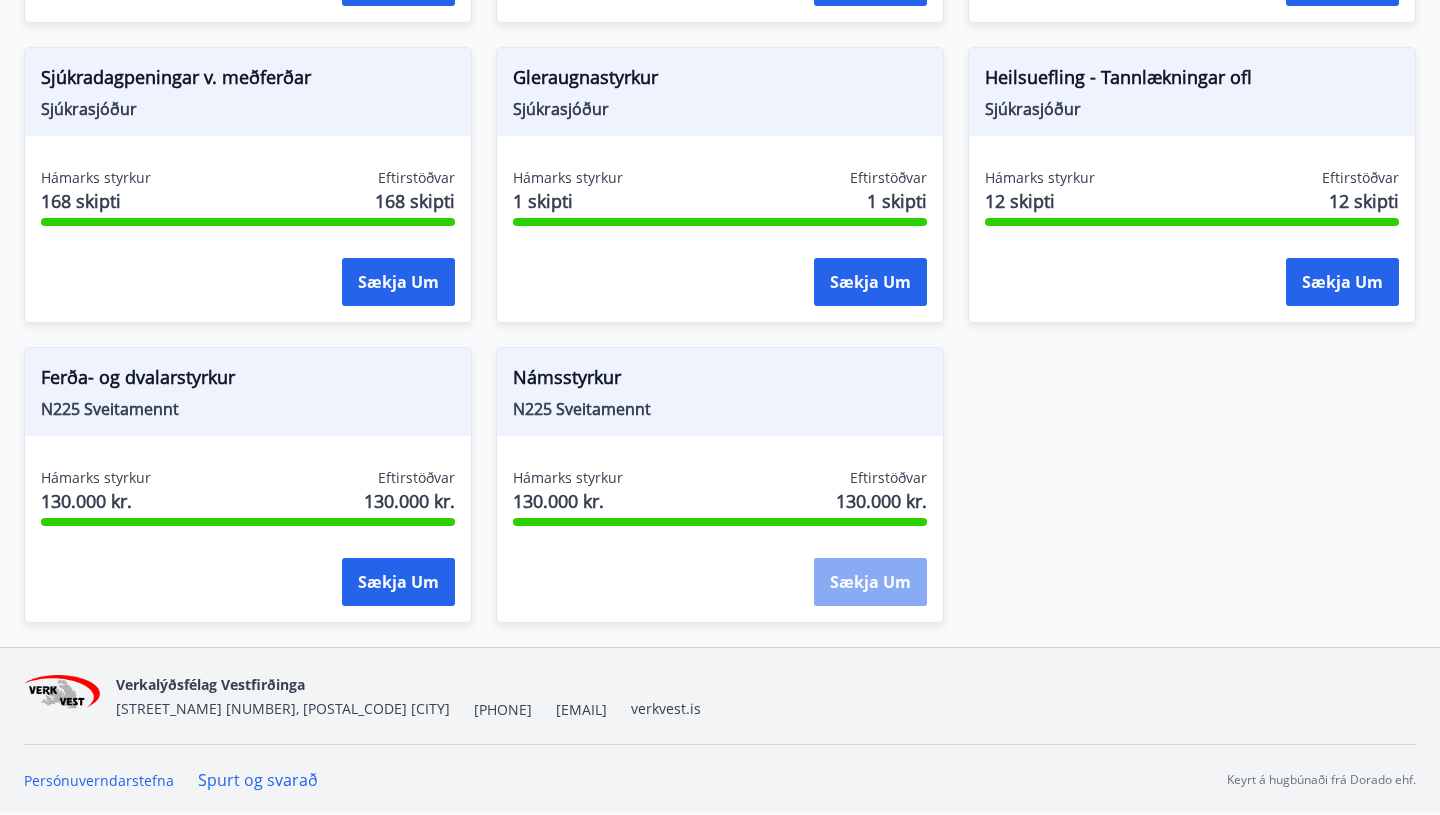 click on "Sækja um" at bounding box center [870, 582] 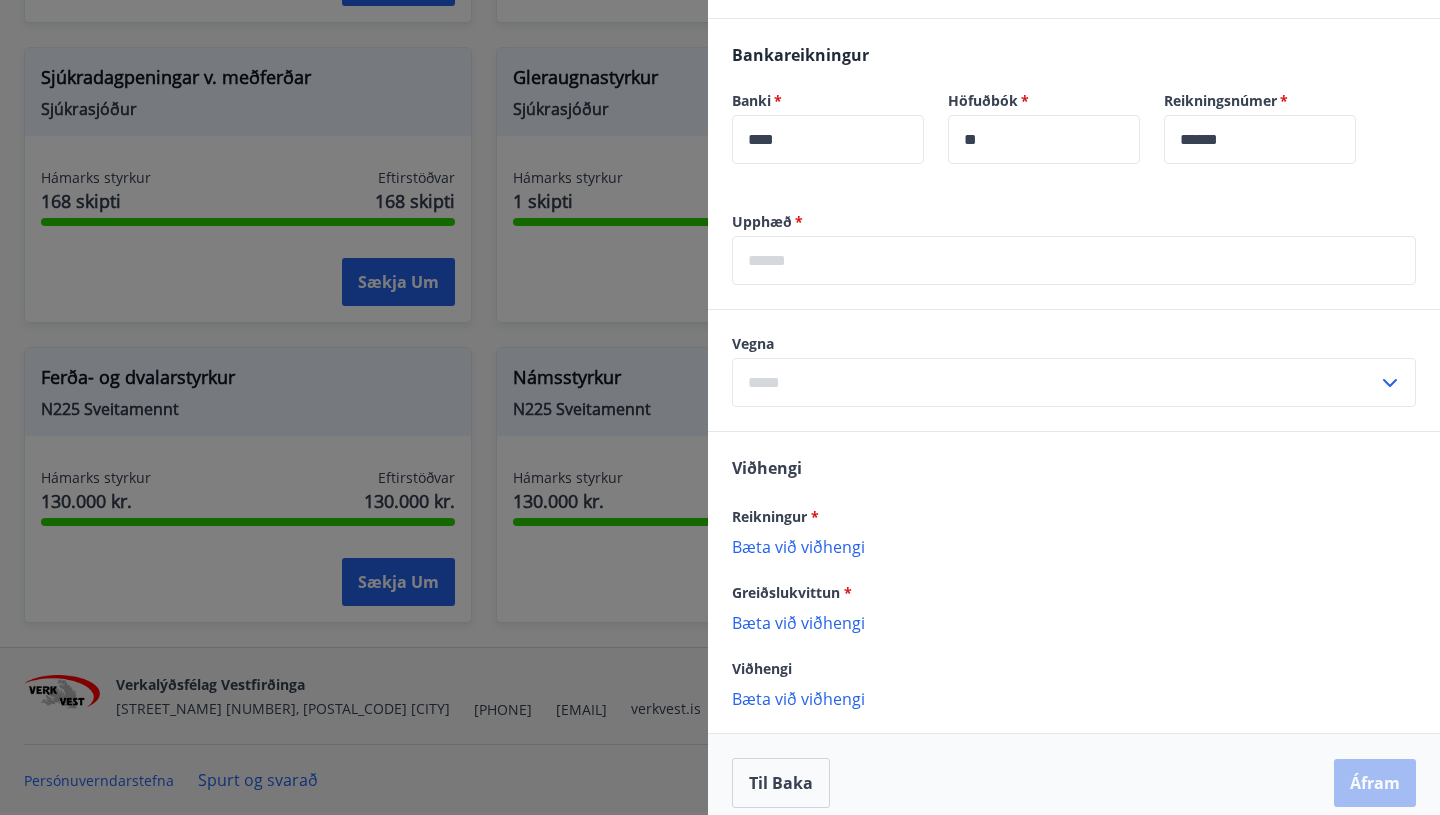 scroll, scrollTop: 596, scrollLeft: 0, axis: vertical 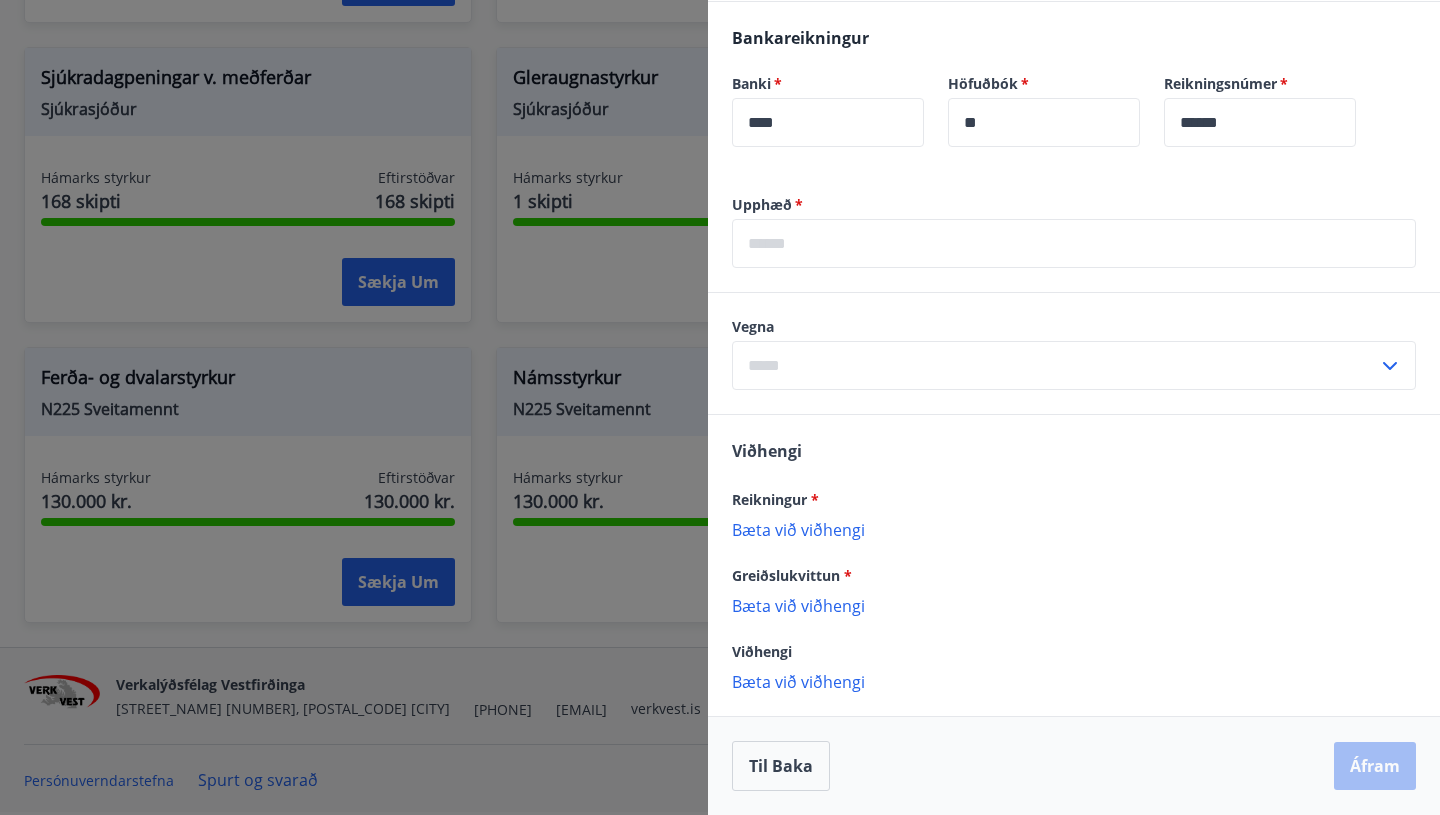 click at bounding box center [1055, 365] 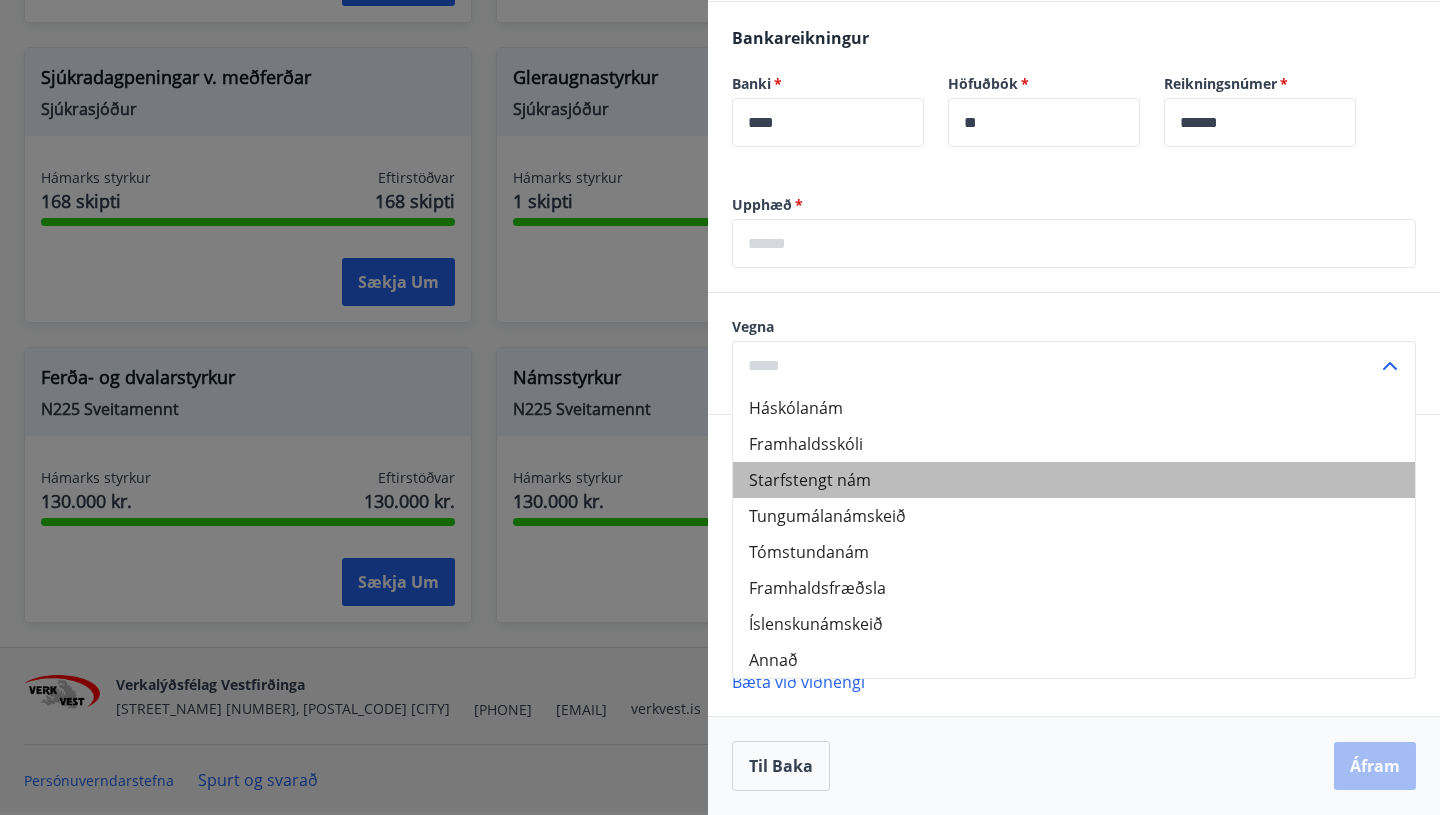 click on "Starfstengt nám" at bounding box center (1074, 480) 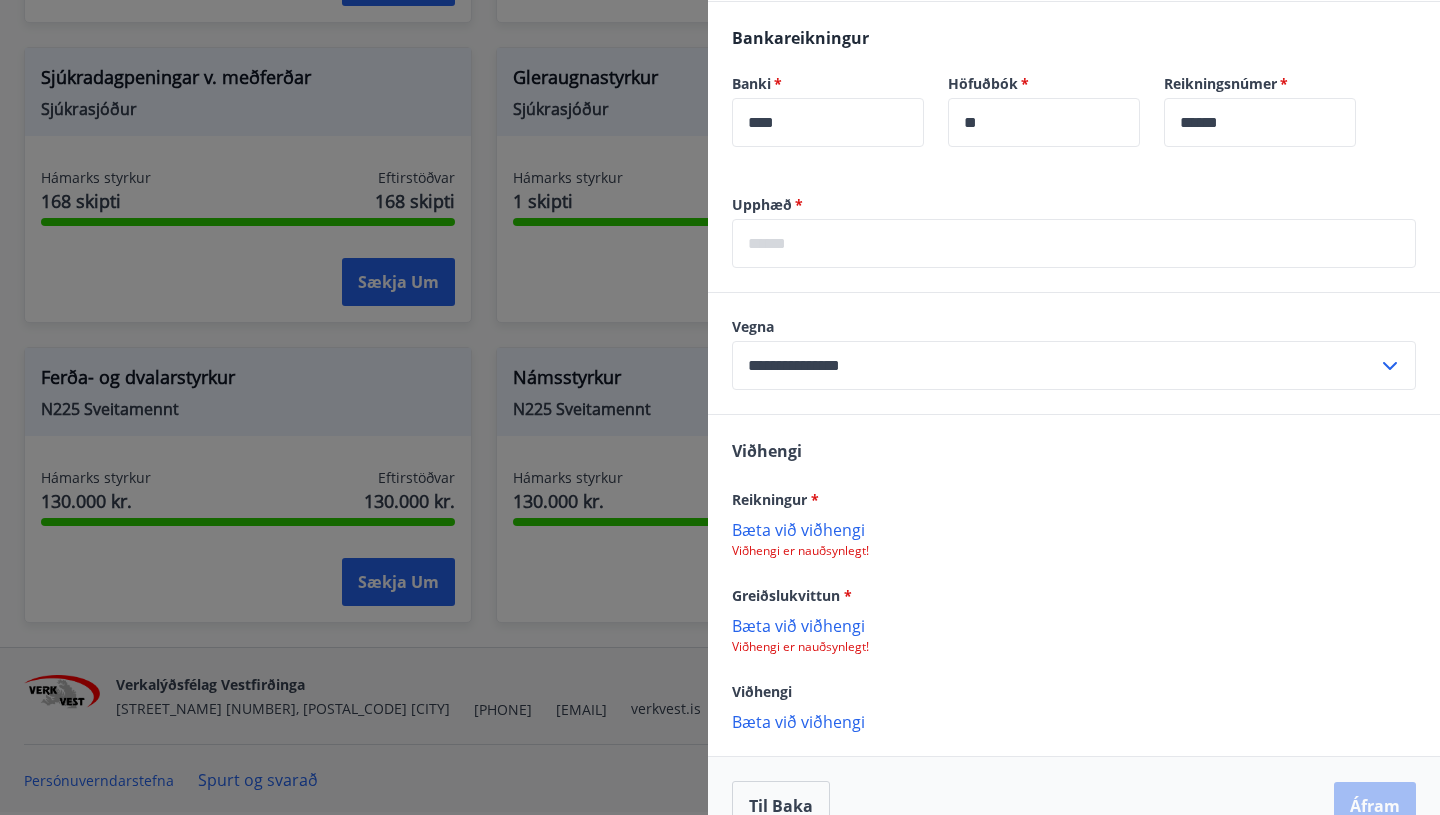 click on "Upphæð   * ​" at bounding box center (1074, 243) 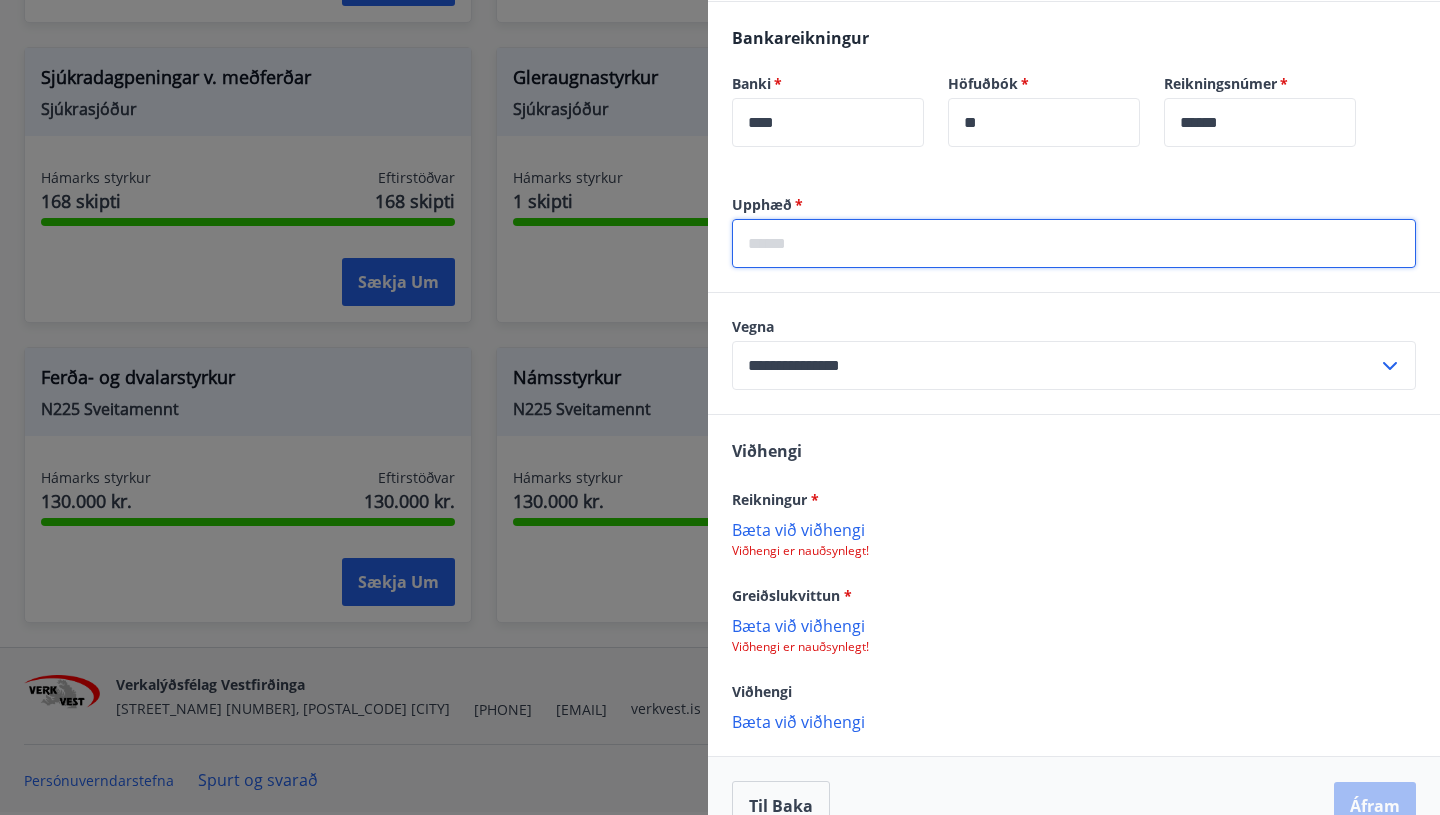 click at bounding box center (1074, 243) 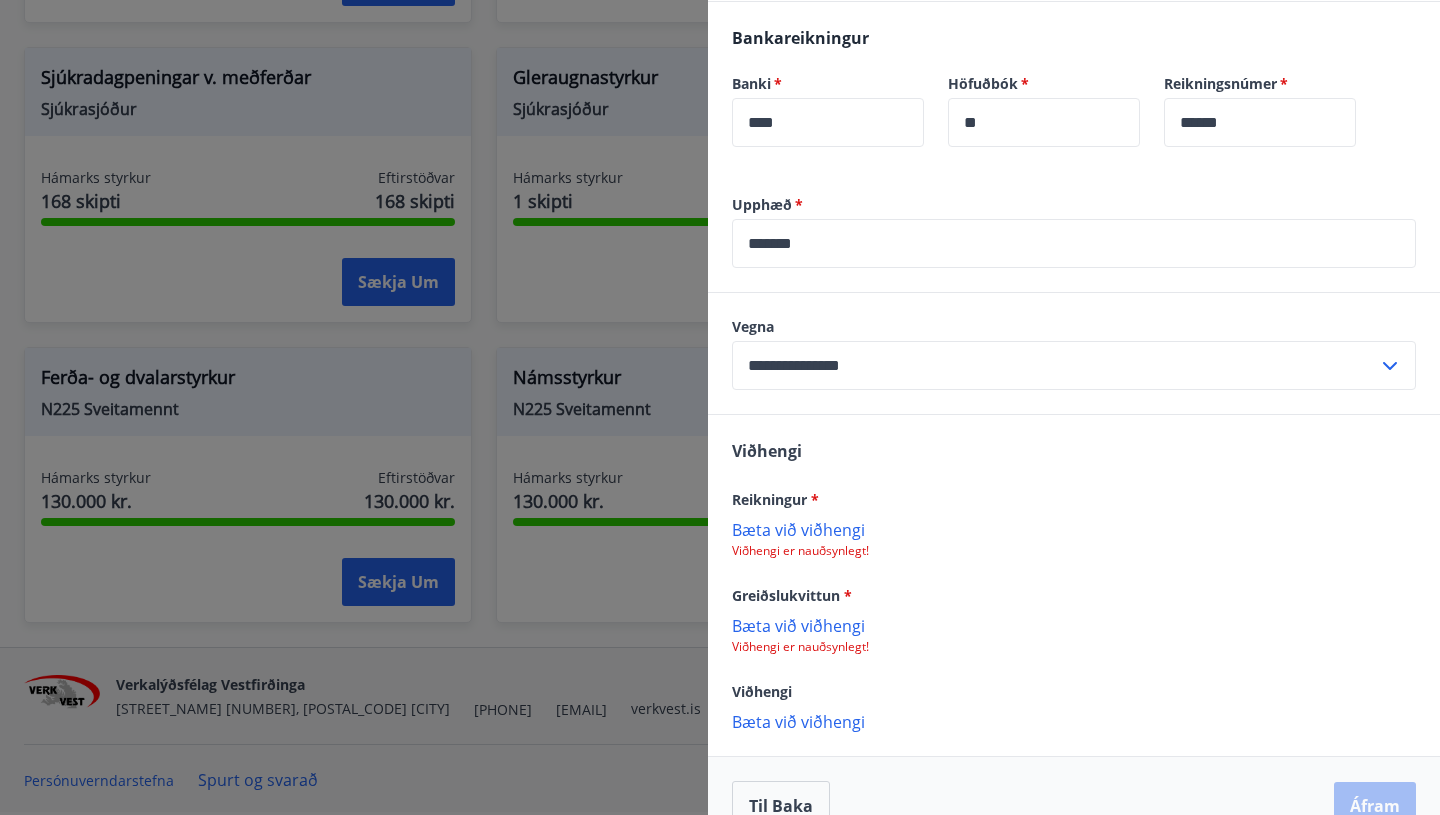 click on "Bæta við viðhengi Viðhengi er nauðsynlegt!" at bounding box center [1074, 539] 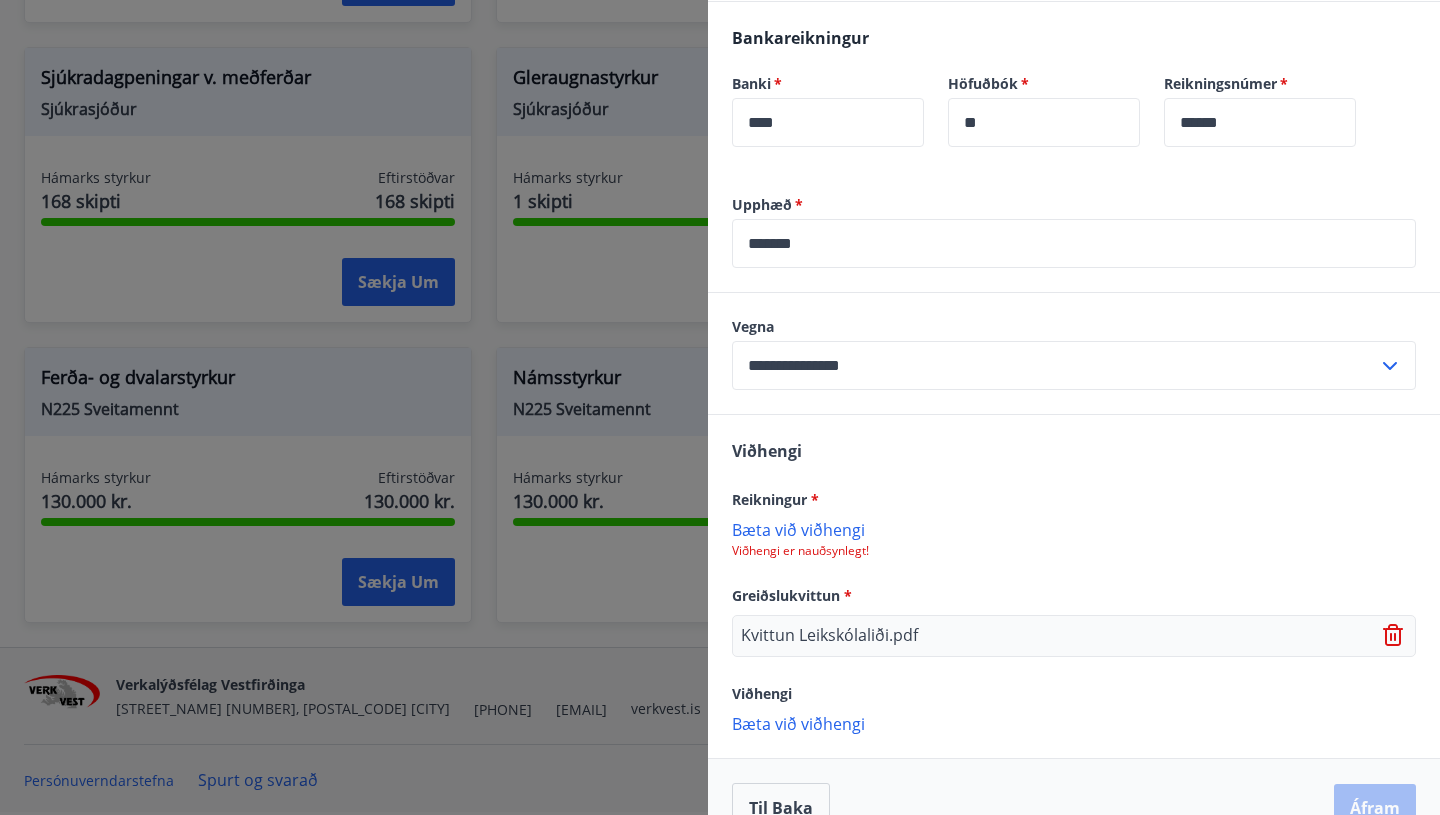click on "Bæta við viðhengi" at bounding box center (1074, 529) 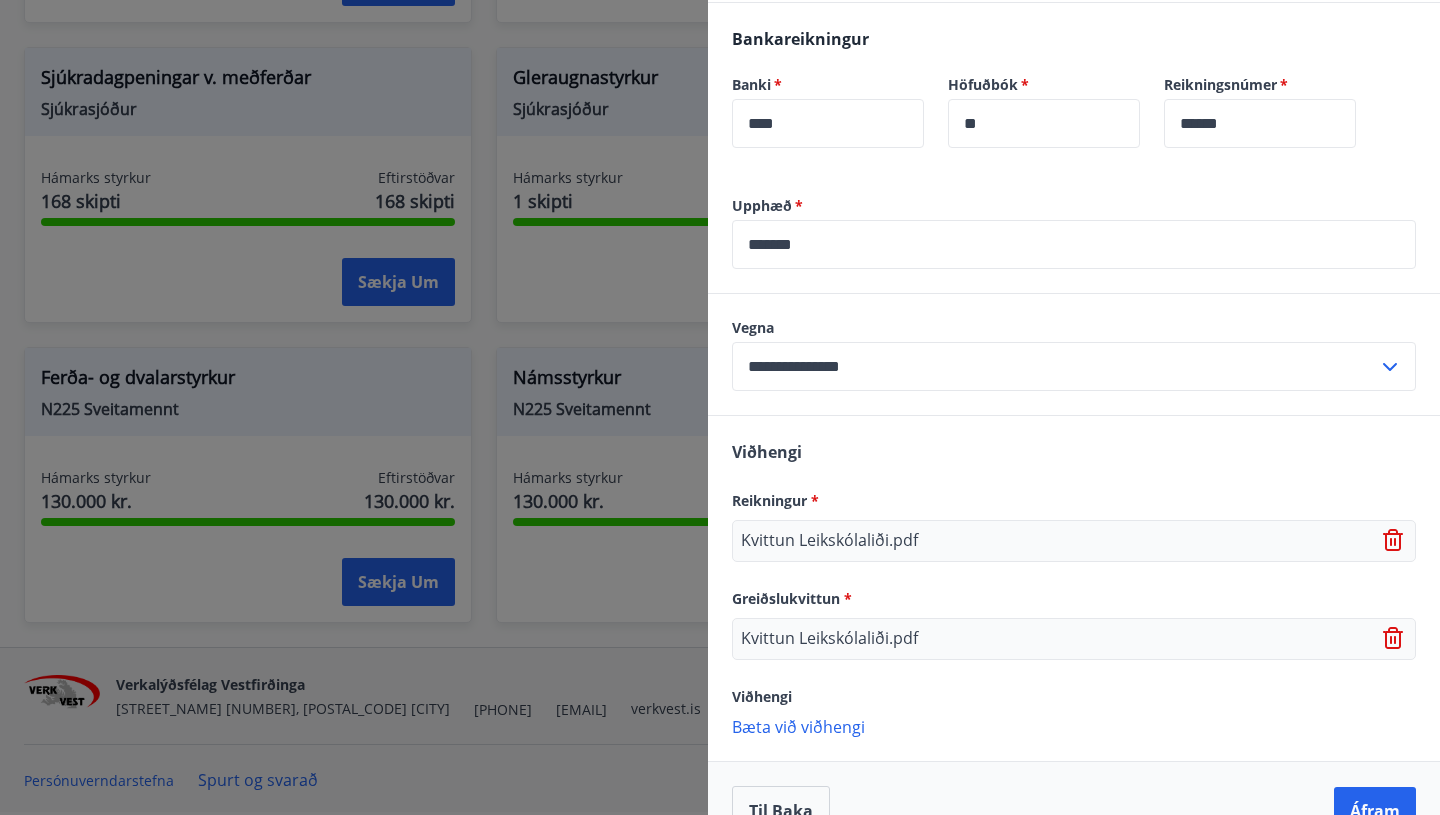 scroll, scrollTop: 640, scrollLeft: 0, axis: vertical 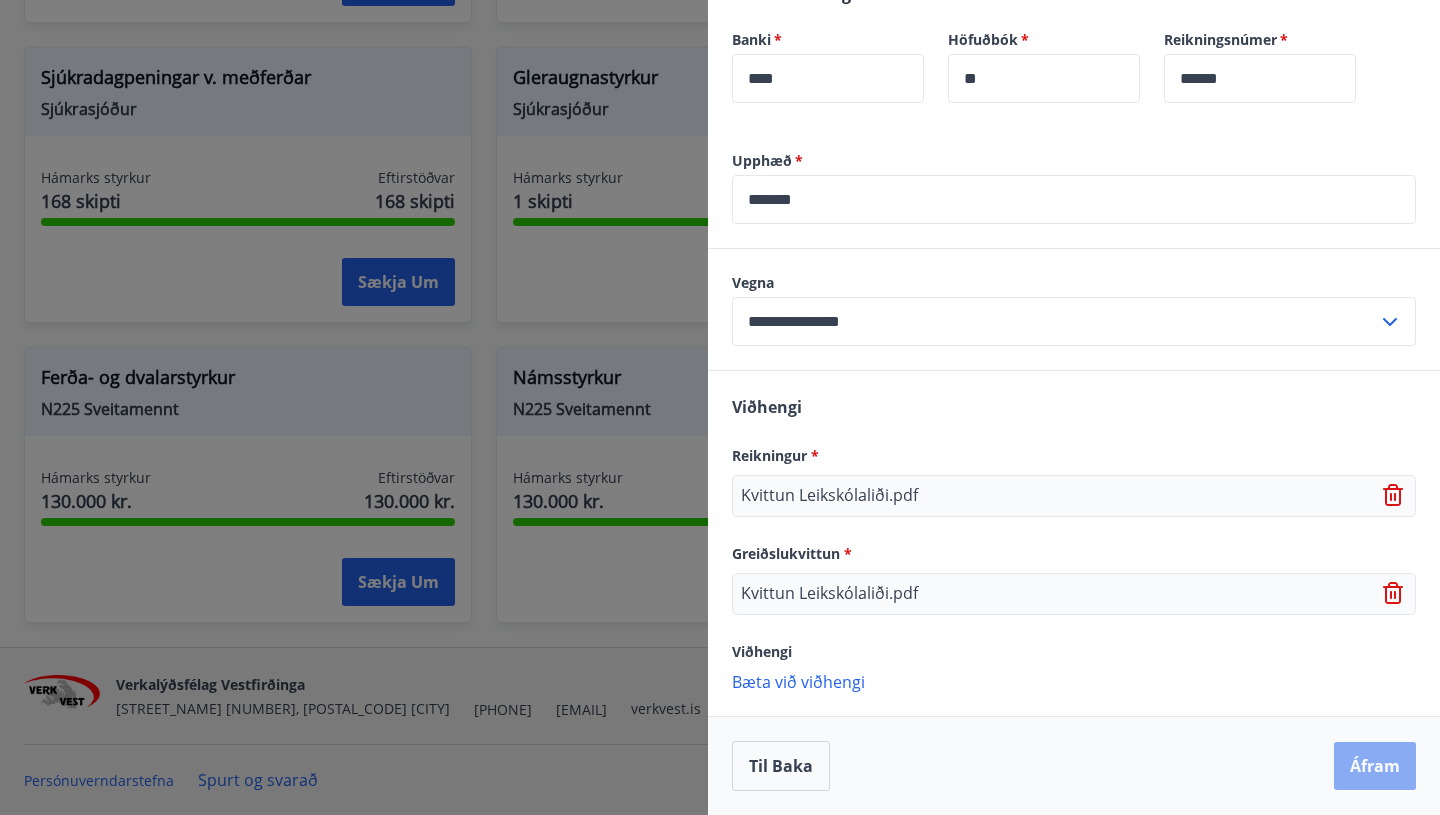 click on "Áfram" at bounding box center (1375, 766) 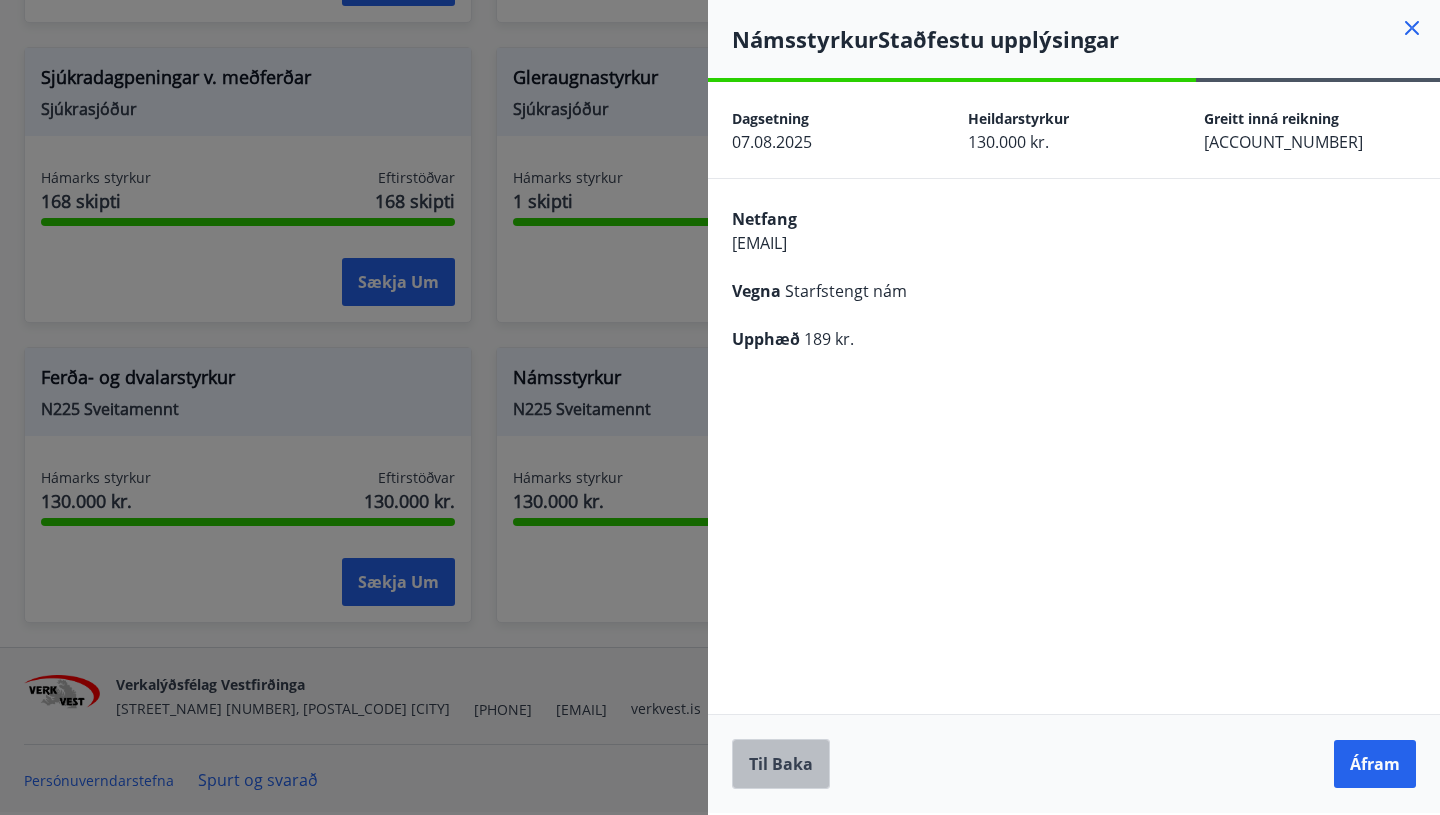 click on "Til baka" at bounding box center [781, 764] 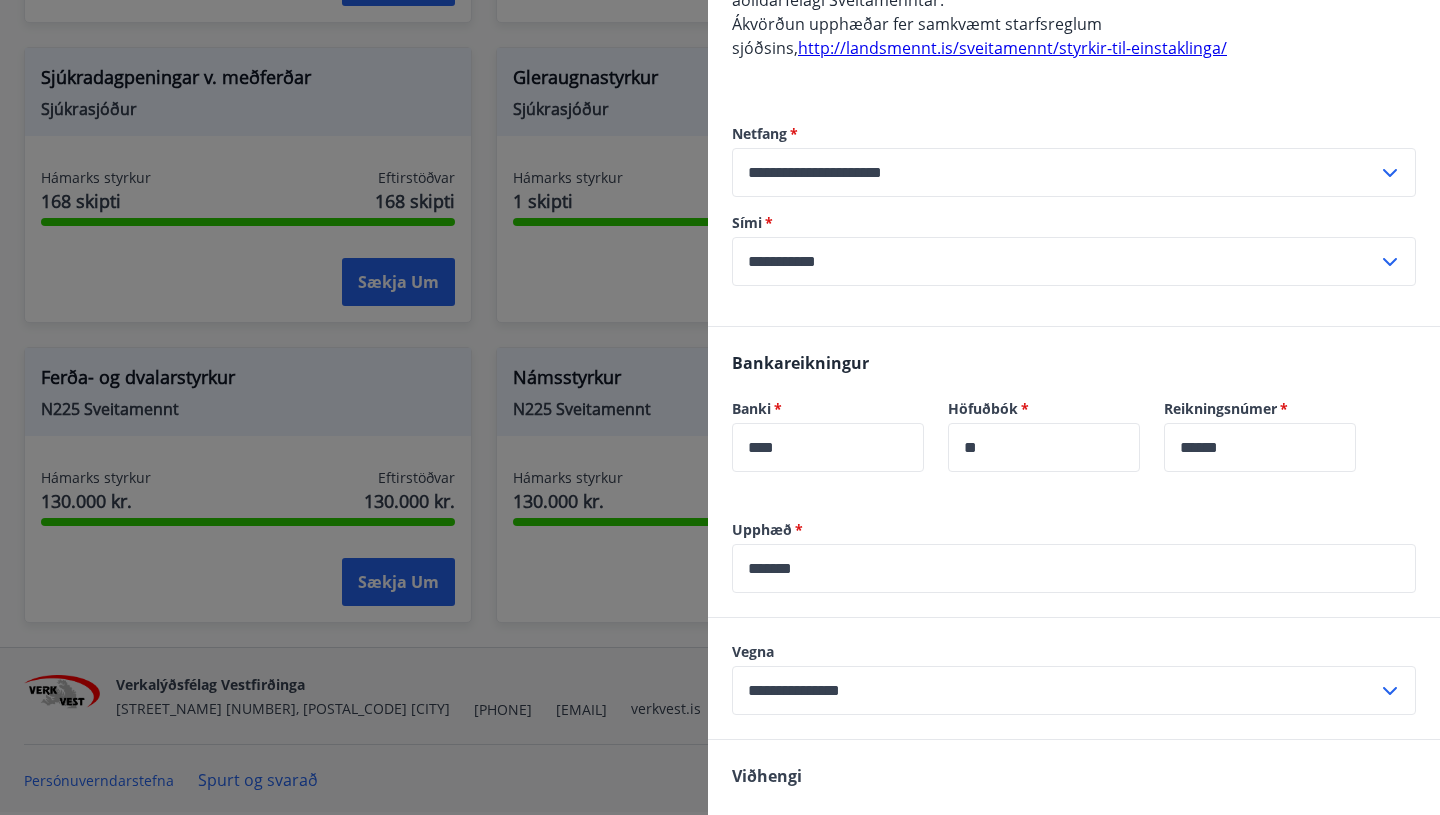 scroll, scrollTop: 274, scrollLeft: 0, axis: vertical 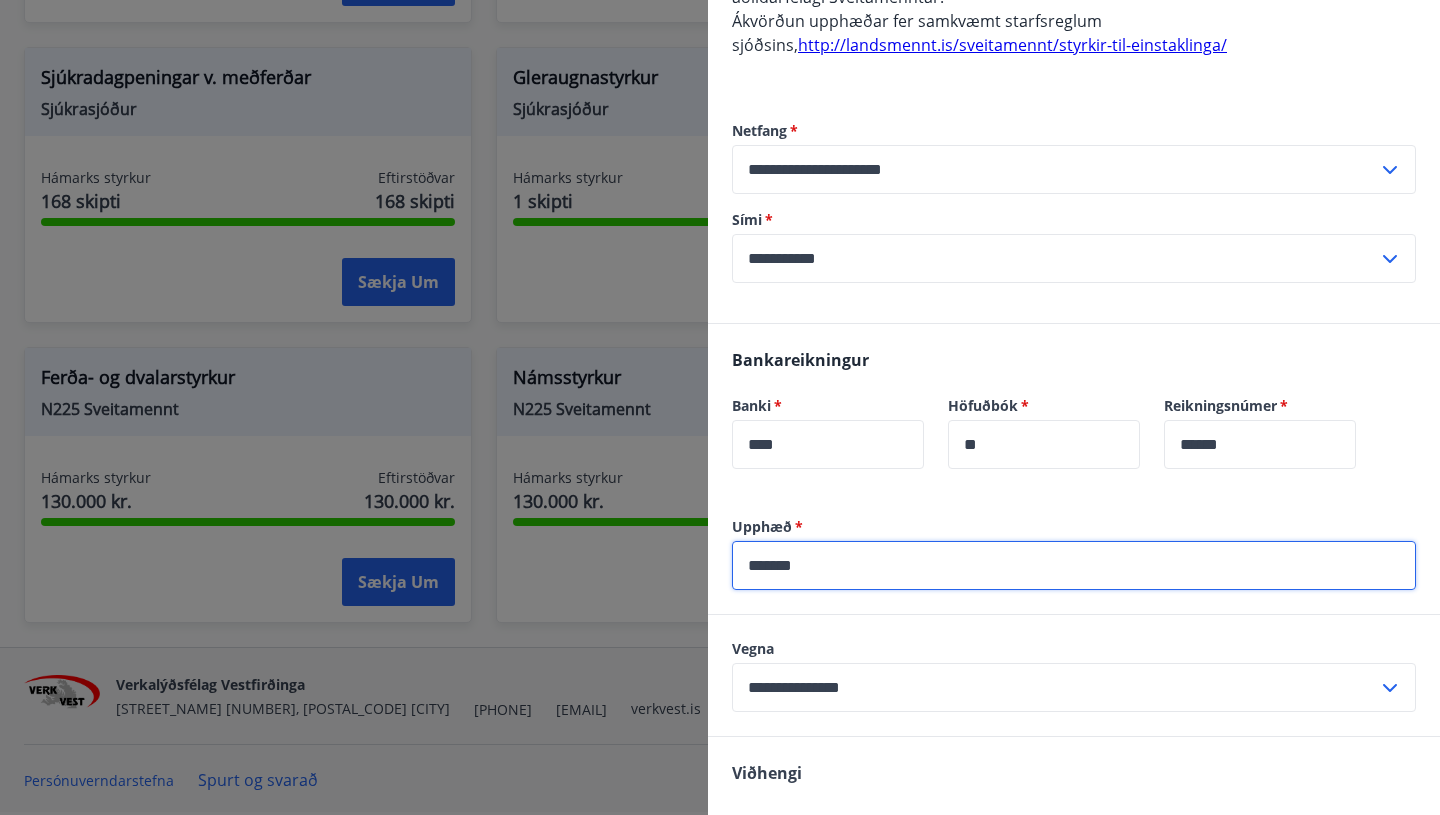 click on "*******" at bounding box center [1074, 565] 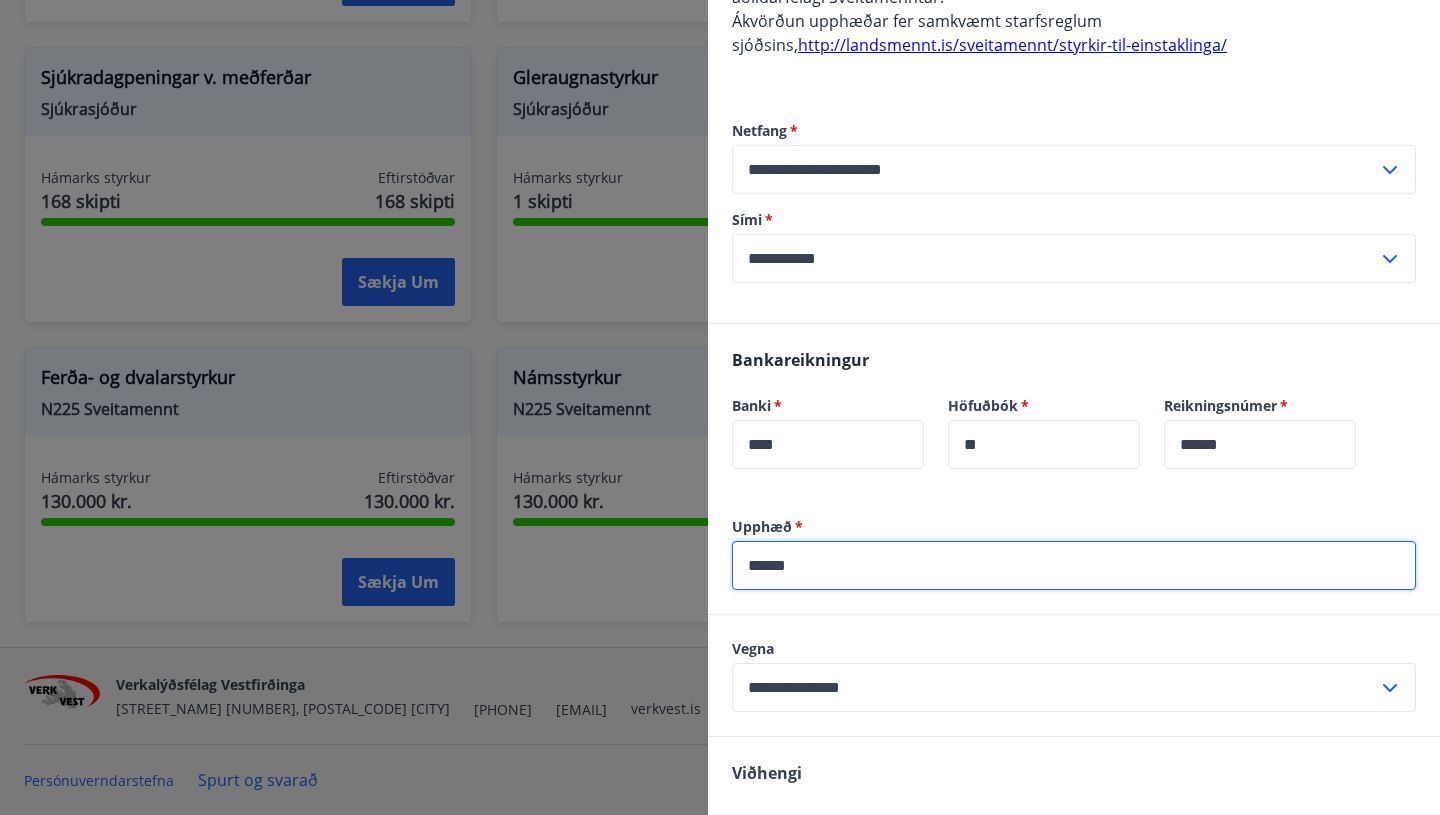 scroll, scrollTop: 525, scrollLeft: 0, axis: vertical 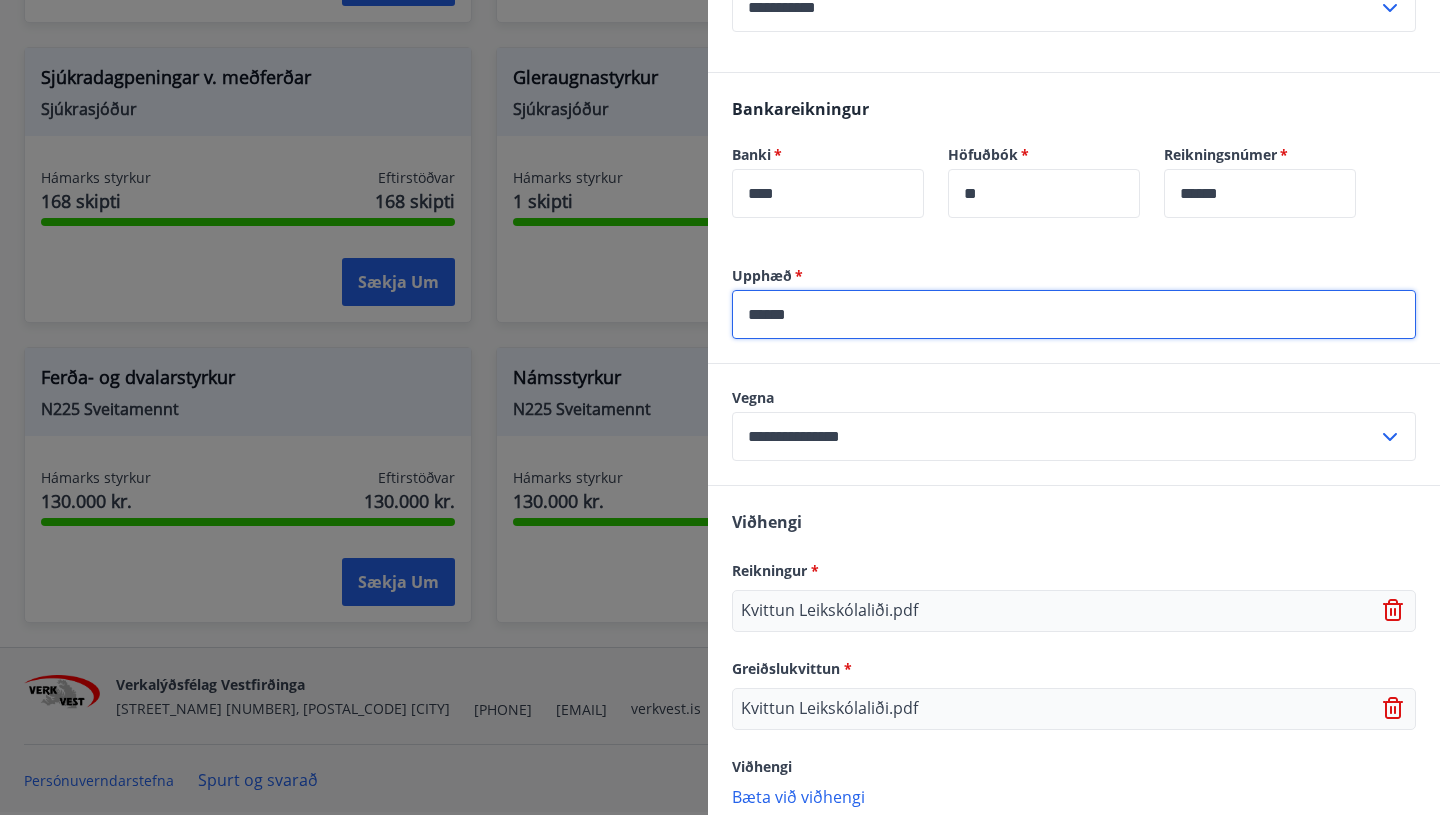 type on "******" 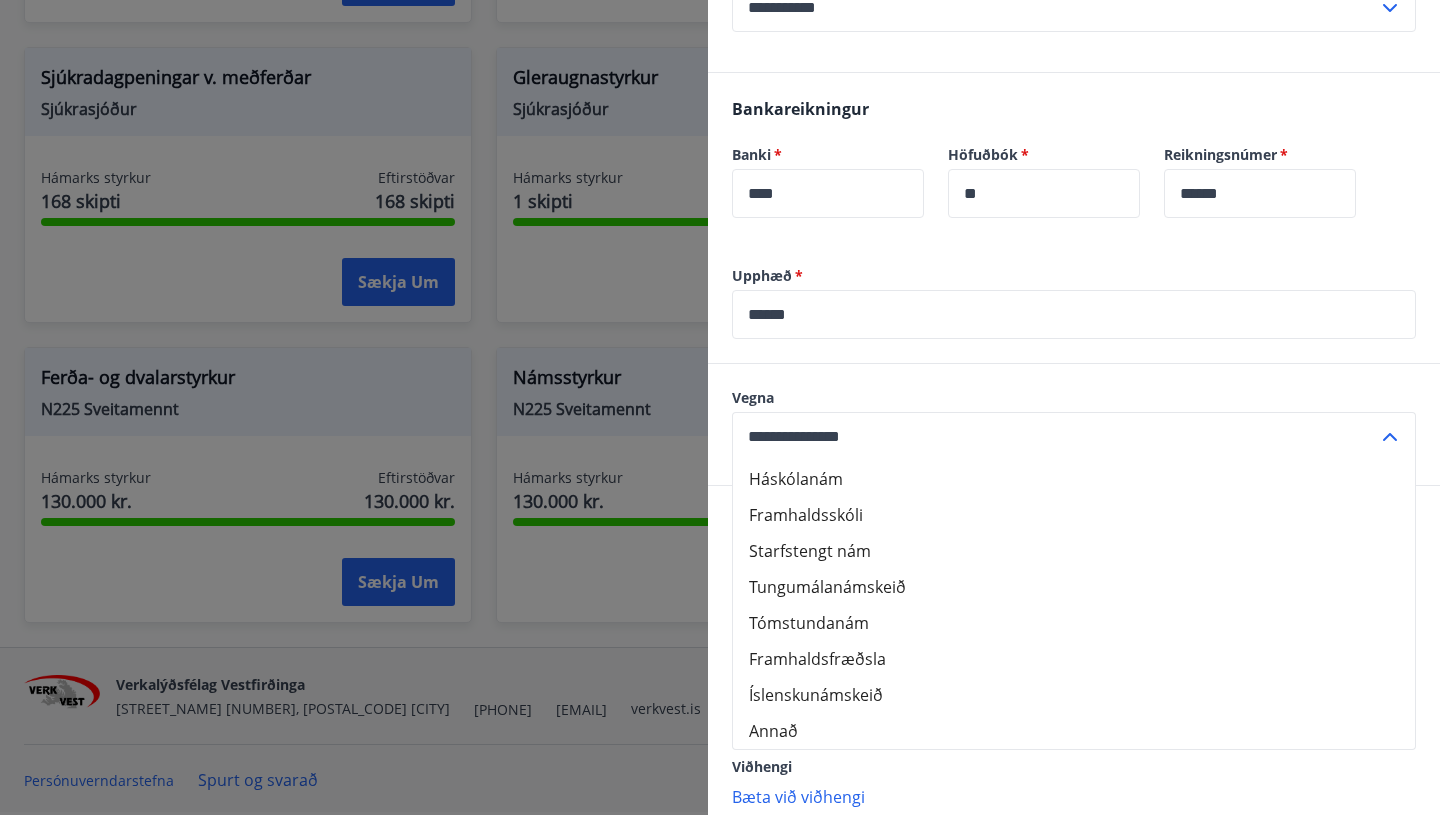 click on "Vegna Háskólanám Framhaldsskóli Starfstengt nám Tungumálanámskeið Tómstundanám Framhaldsfræðsla Íslenskunámskeið Annað [REASON] ​" at bounding box center [1074, 424] 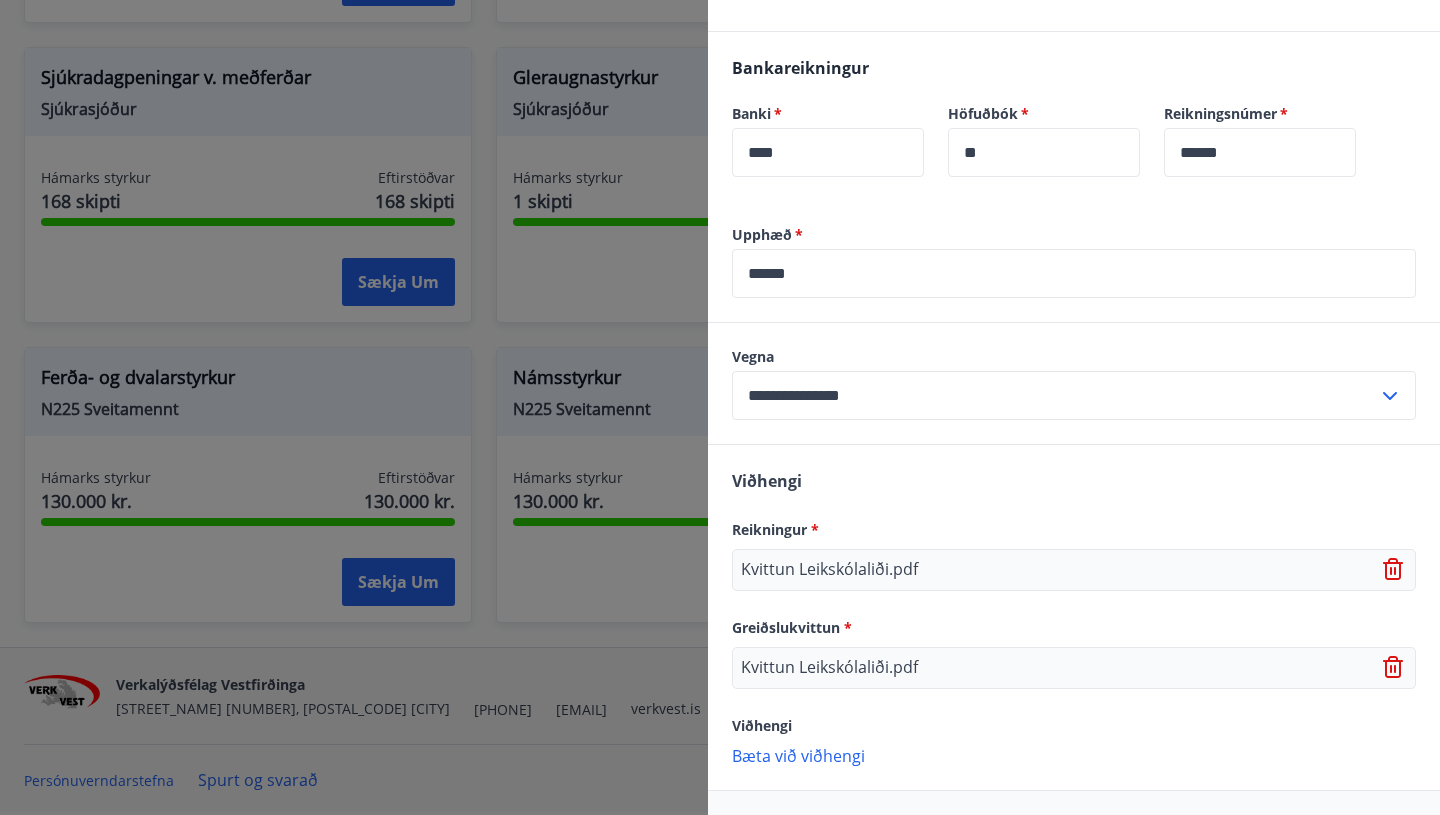 scroll, scrollTop: 640, scrollLeft: 0, axis: vertical 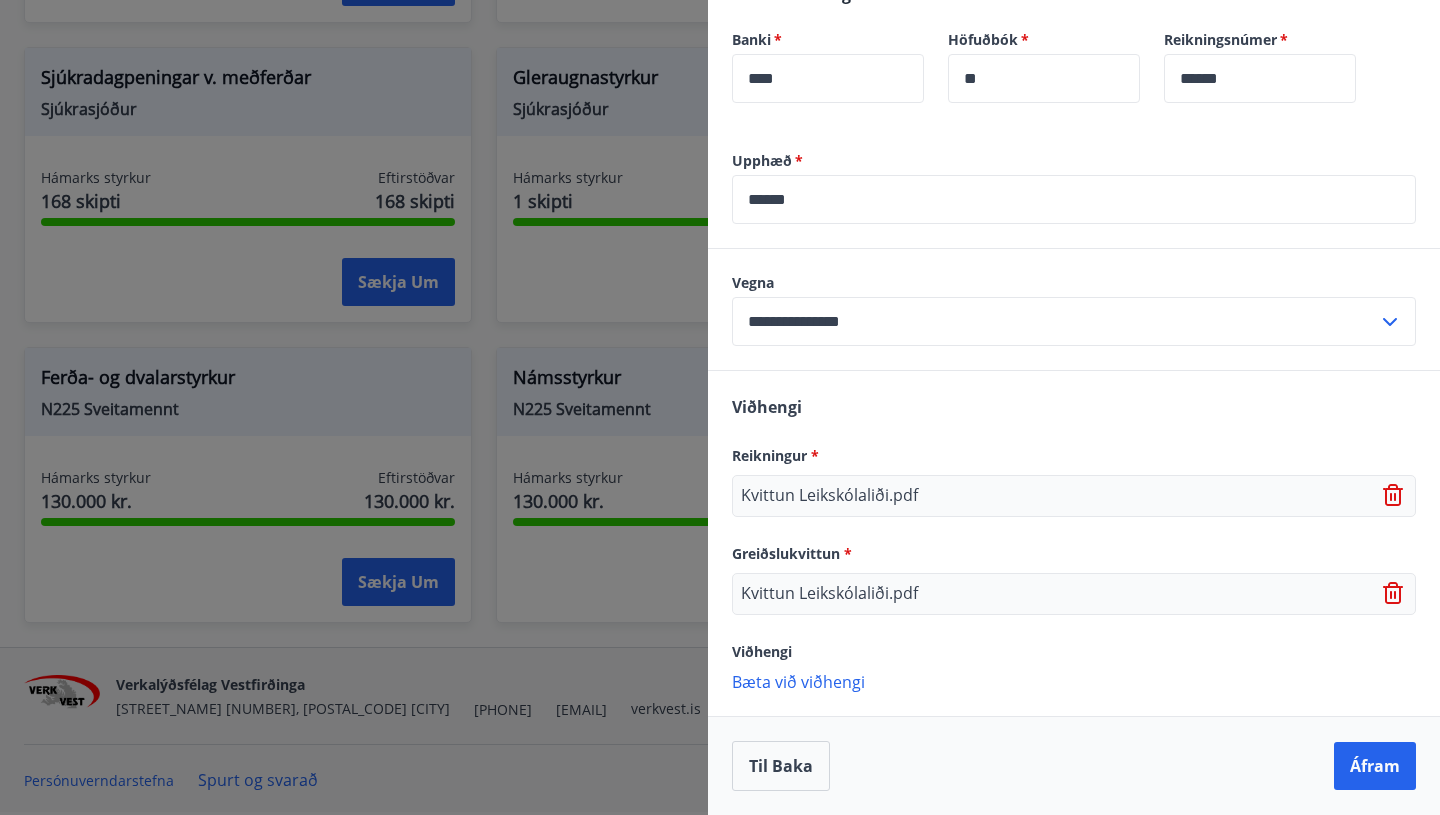 click on "Bæta við viðhengi" at bounding box center (1074, 681) 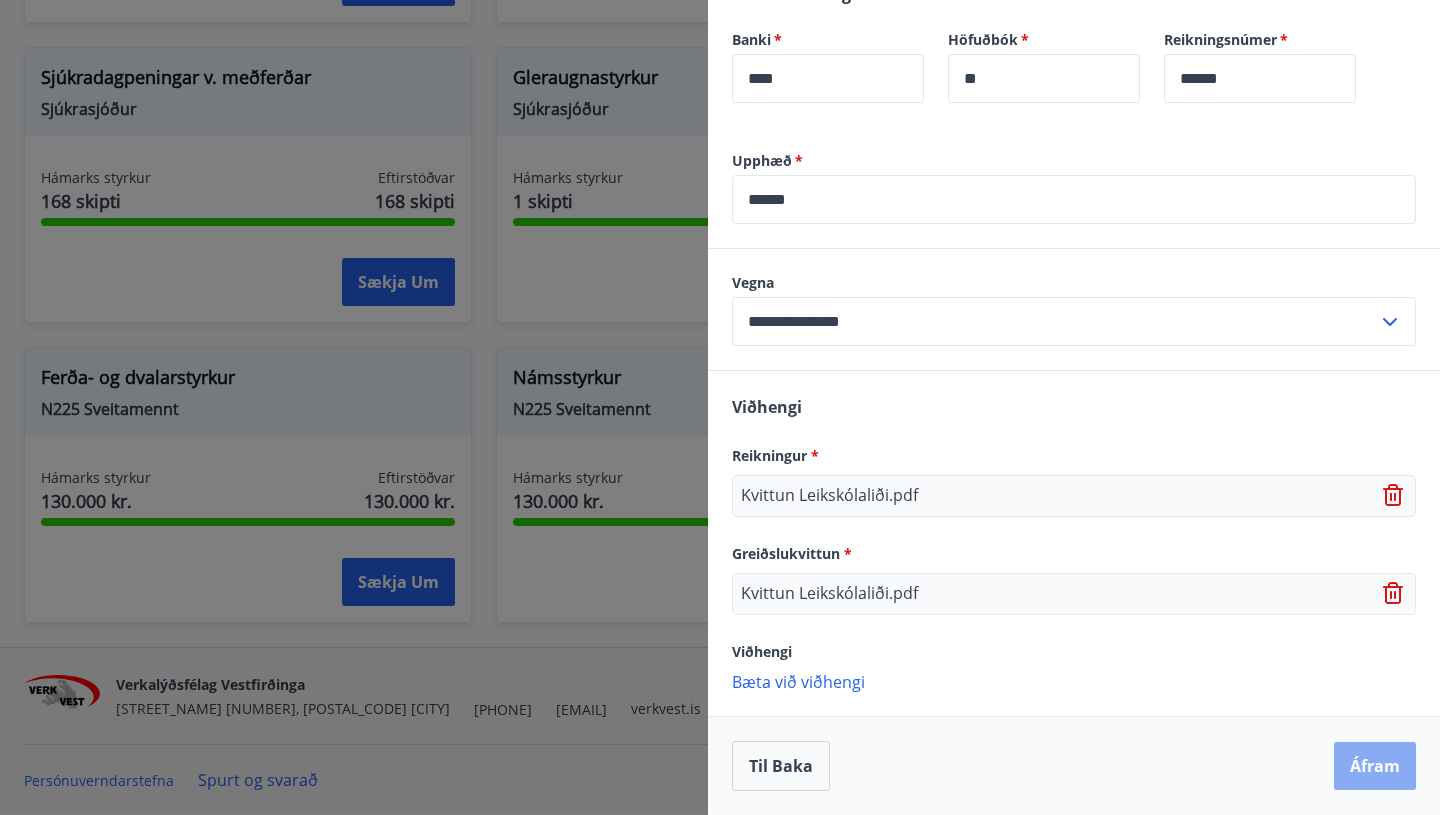 click on "Áfram" at bounding box center (1375, 766) 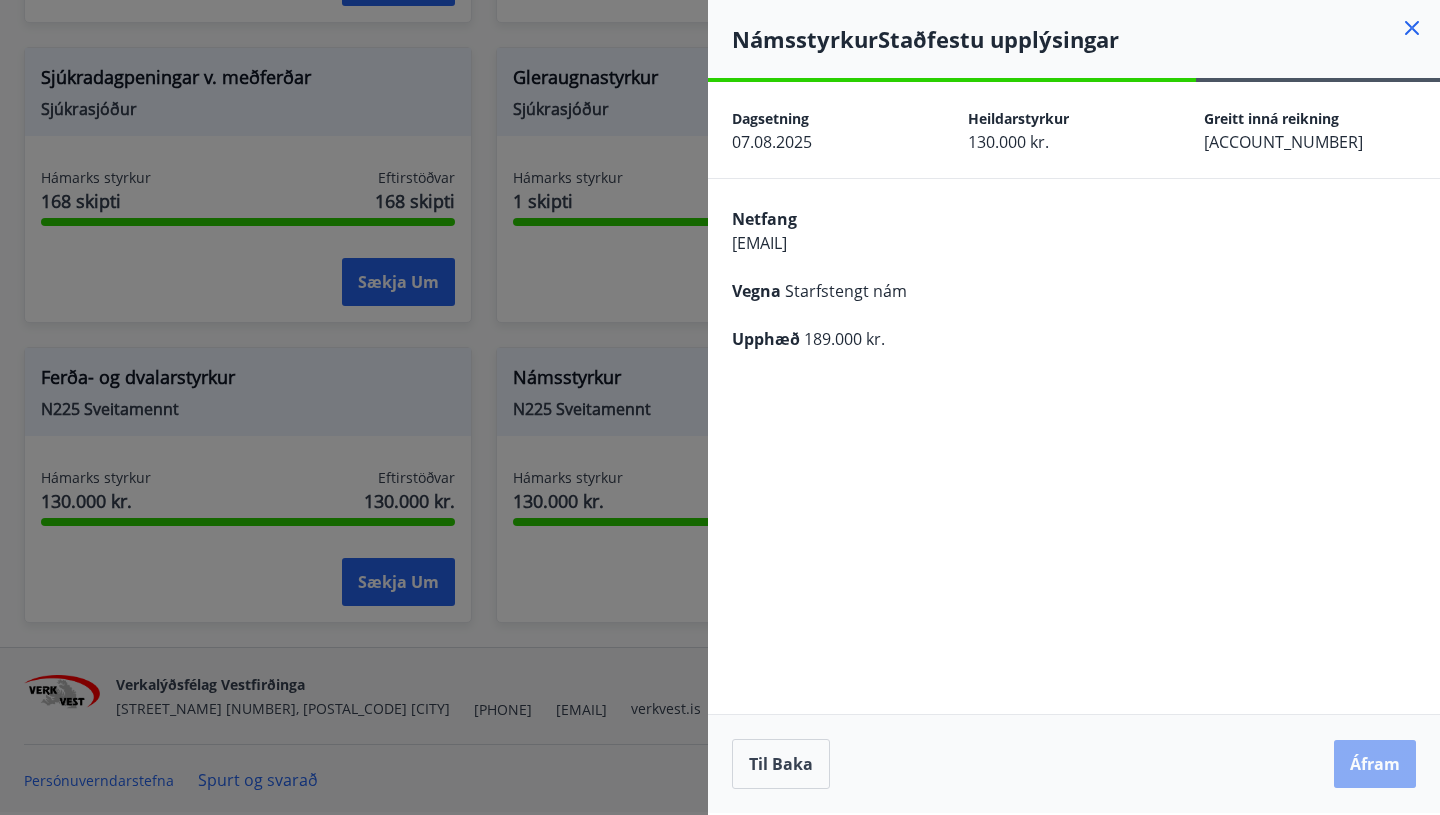 click on "Áfram" at bounding box center [1375, 764] 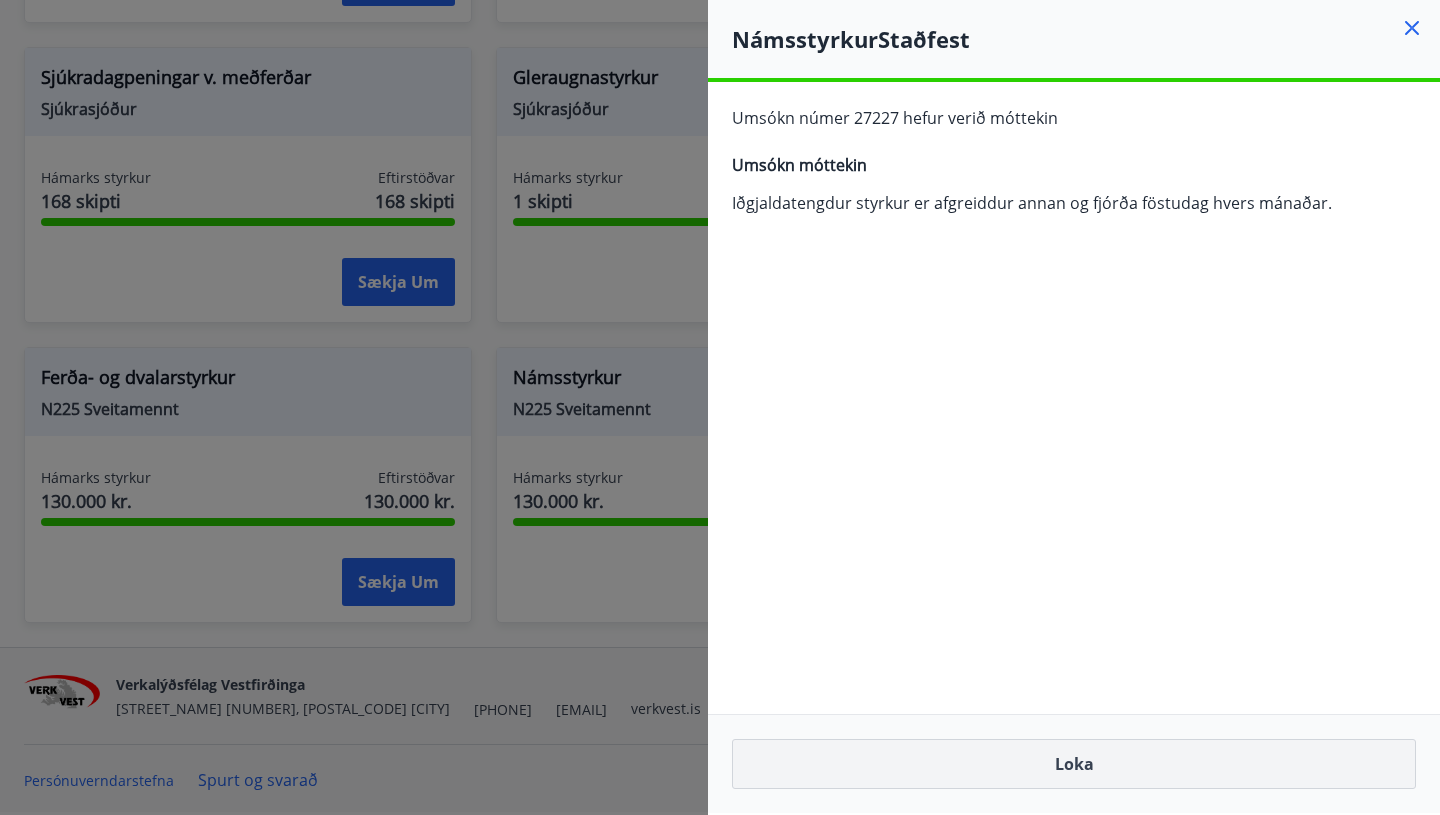 click on "Loka" at bounding box center [1074, 764] 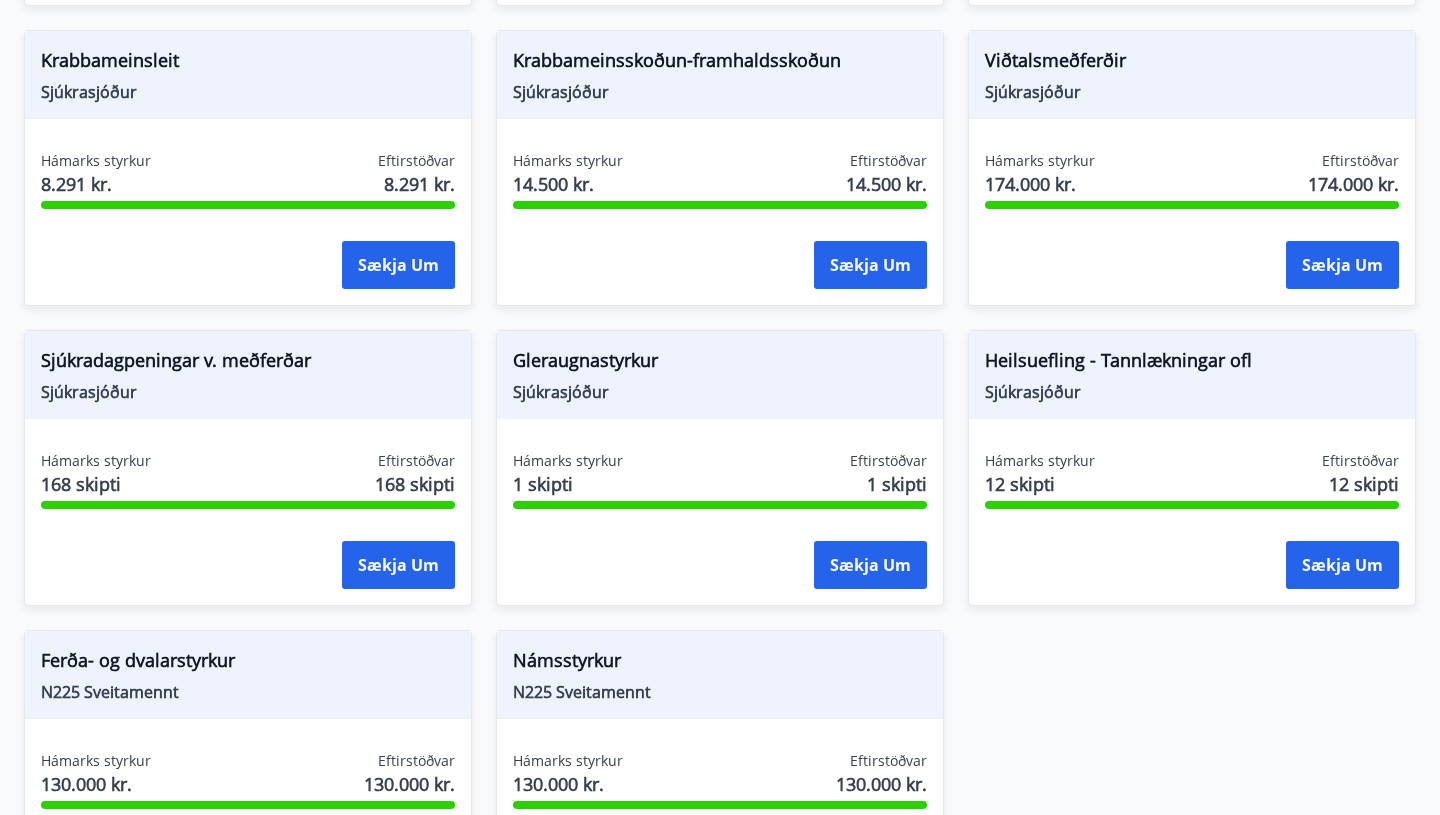 scroll, scrollTop: 1385, scrollLeft: 0, axis: vertical 